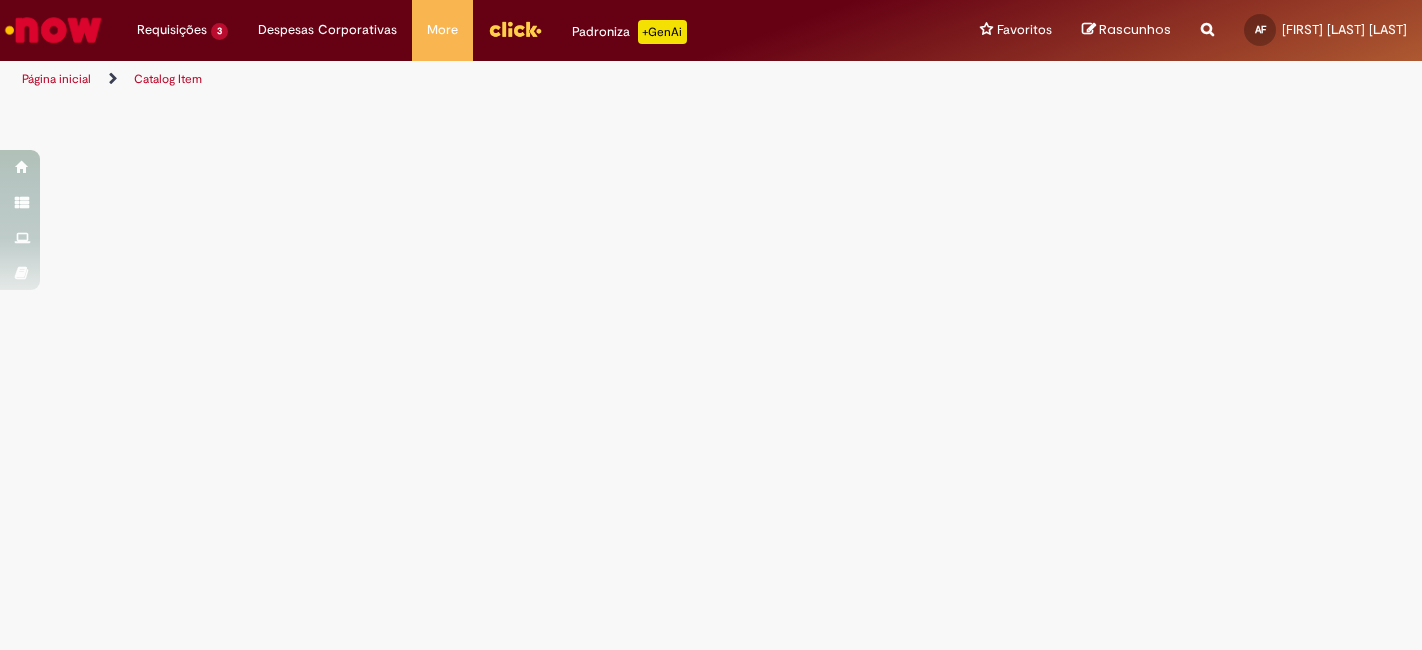 scroll, scrollTop: 0, scrollLeft: 0, axis: both 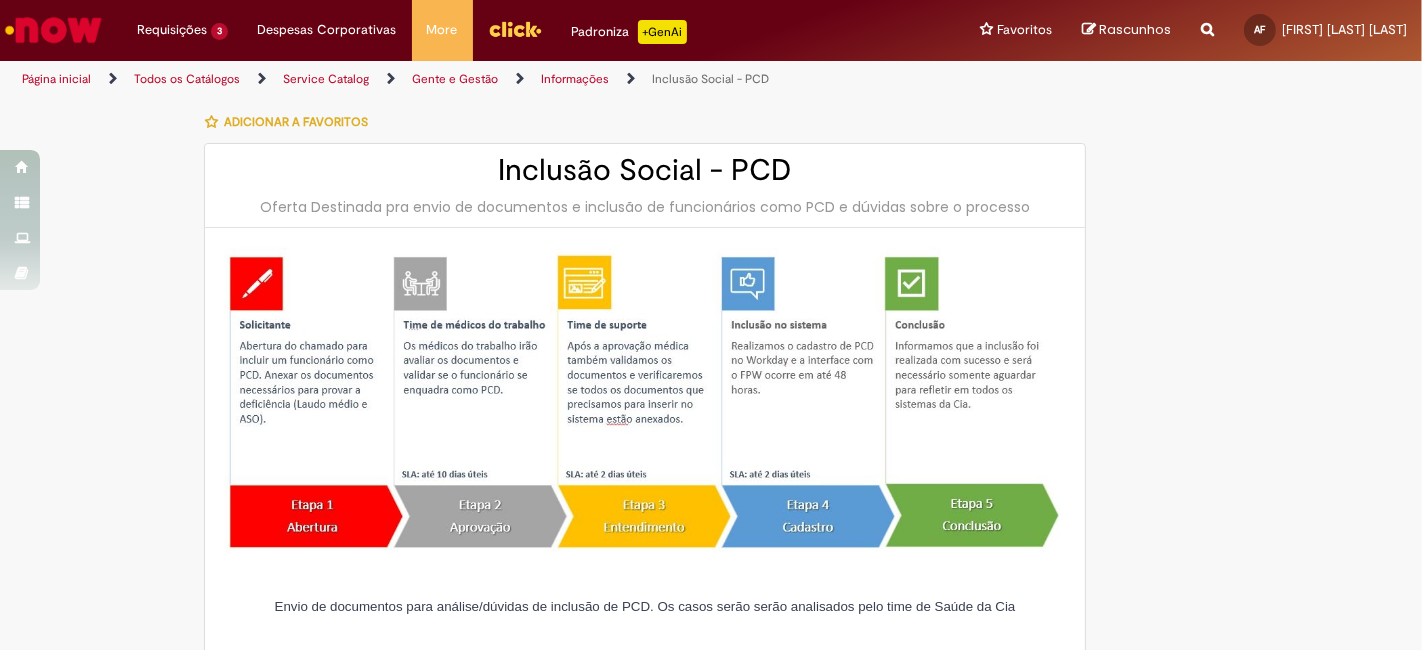 type on "********" 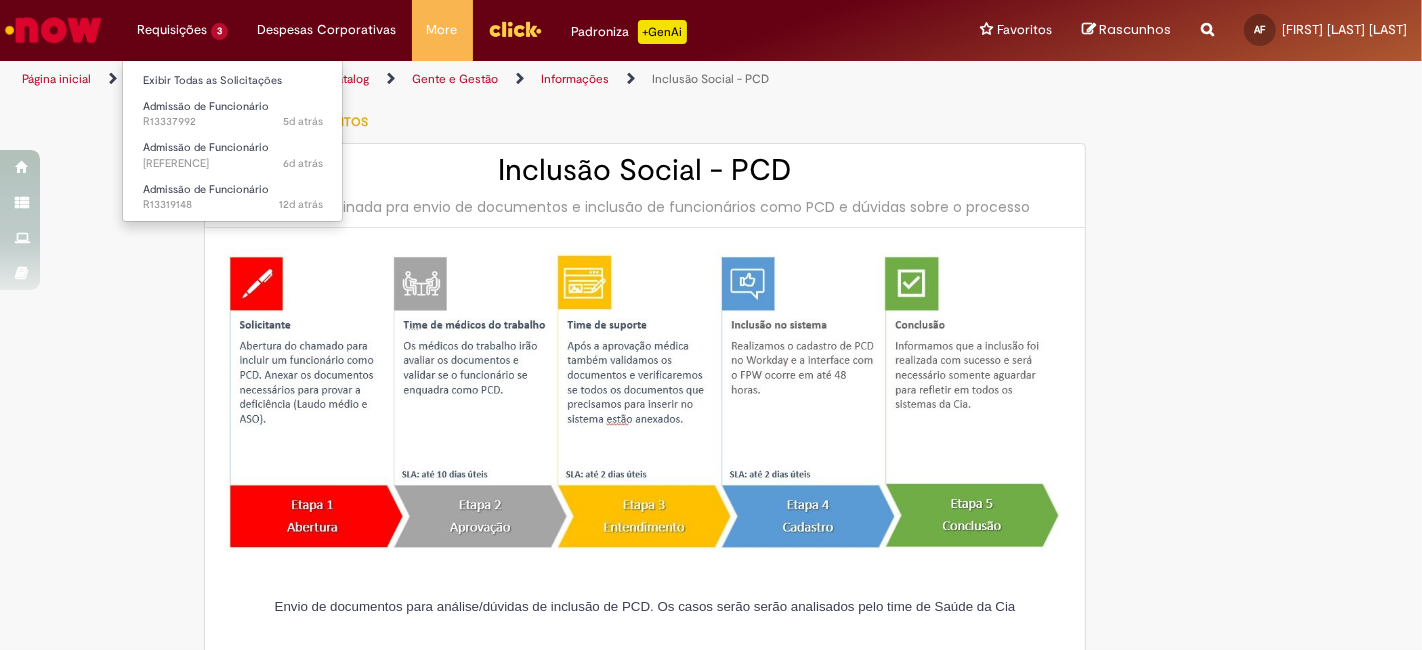 click on "Requisições   3
Exibir Todas as Solicitações
Admissão de Funcionário
5d atrás 5 dias atrás  R13337992
Admissão de Funcionário
6d atrás 6 dias atrás  R13334128
Admissão de Funcionário
12d atrás 12 dias atrás  R13319148" at bounding box center [182, 30] 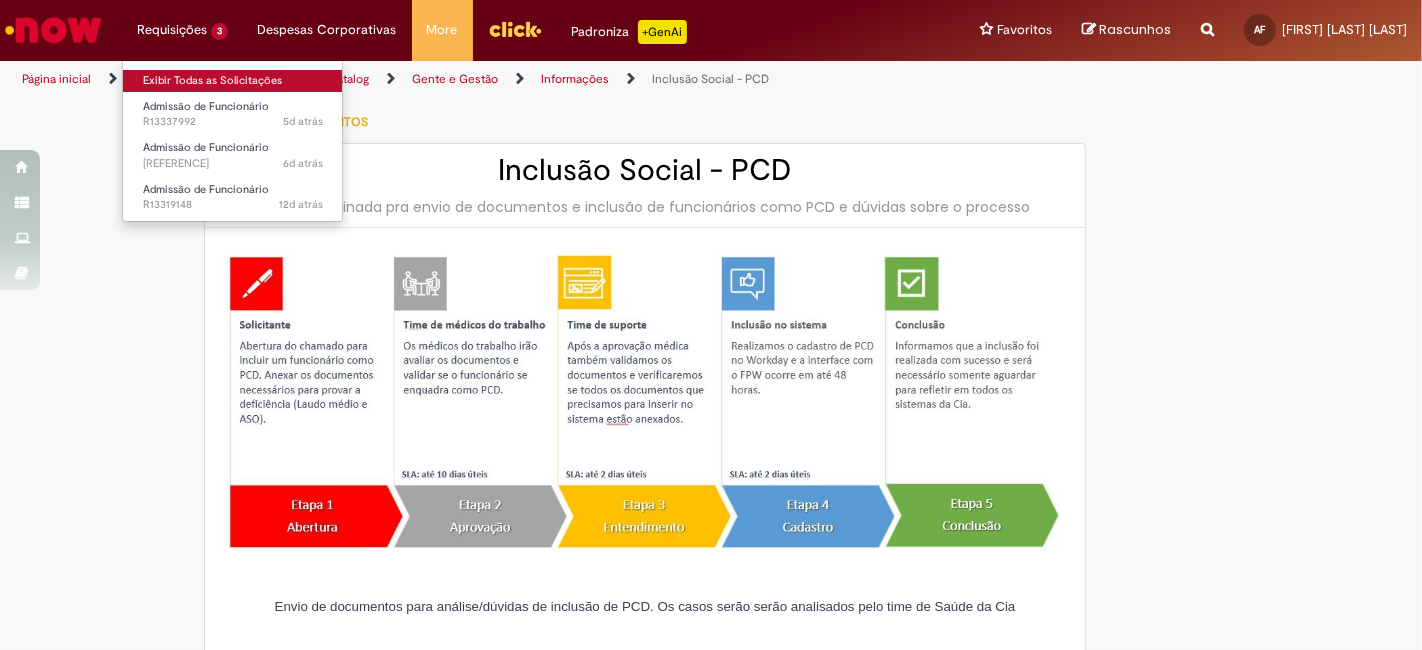click on "Exibir Todas as Solicitações" at bounding box center (233, 81) 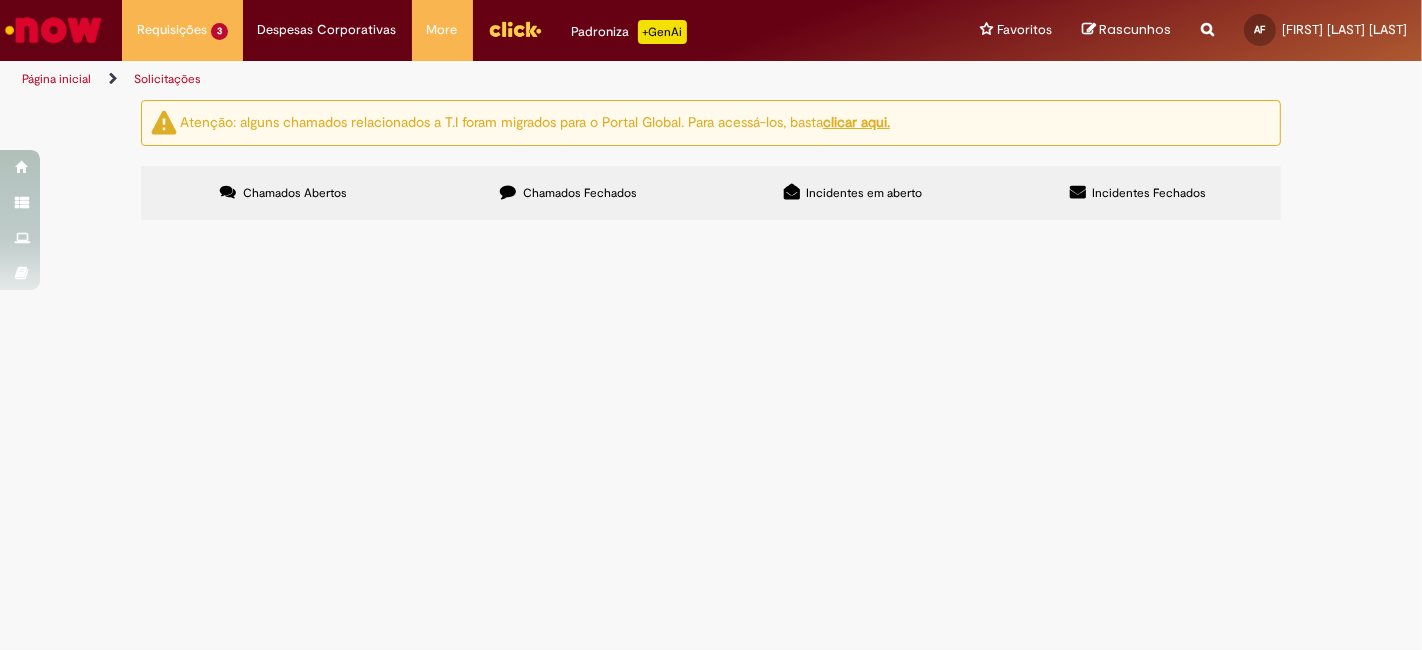 click on "Admissão de Funcionário" at bounding box center (0, 0) 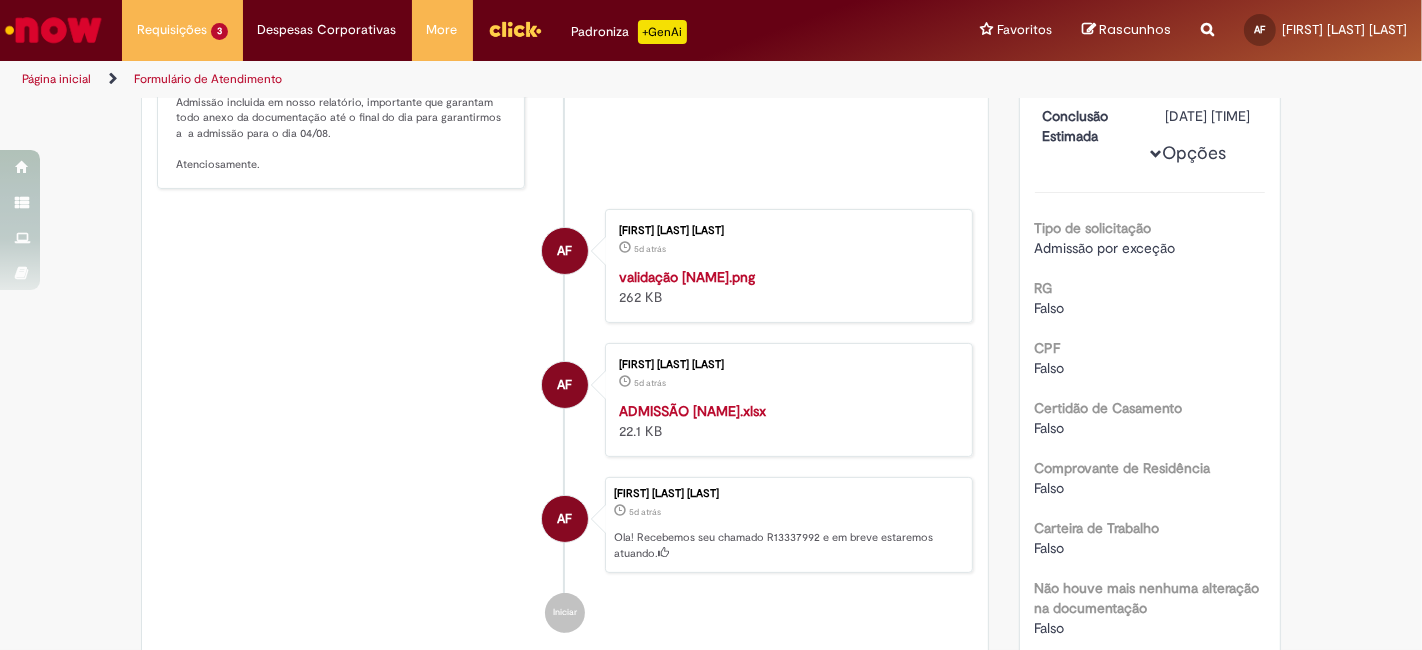 scroll, scrollTop: 0, scrollLeft: 0, axis: both 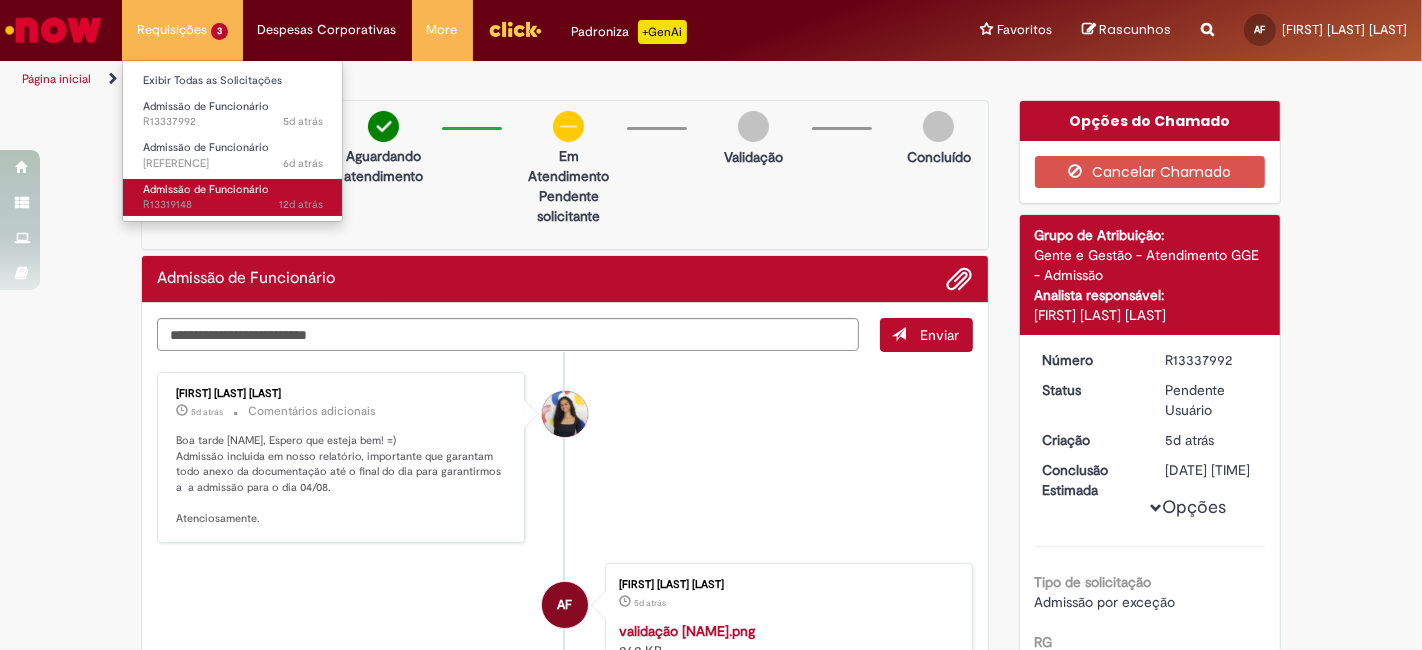 click on "Admissão de Funcionário" at bounding box center (206, 189) 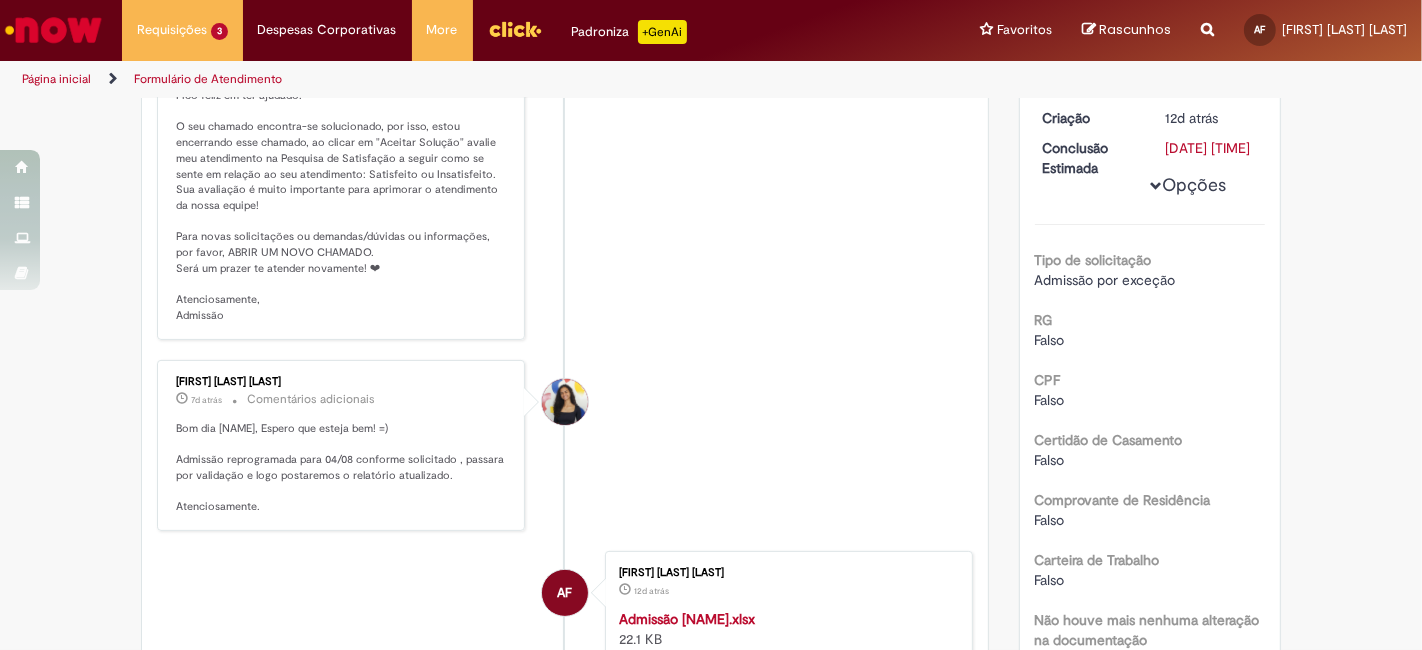 scroll, scrollTop: 80, scrollLeft: 0, axis: vertical 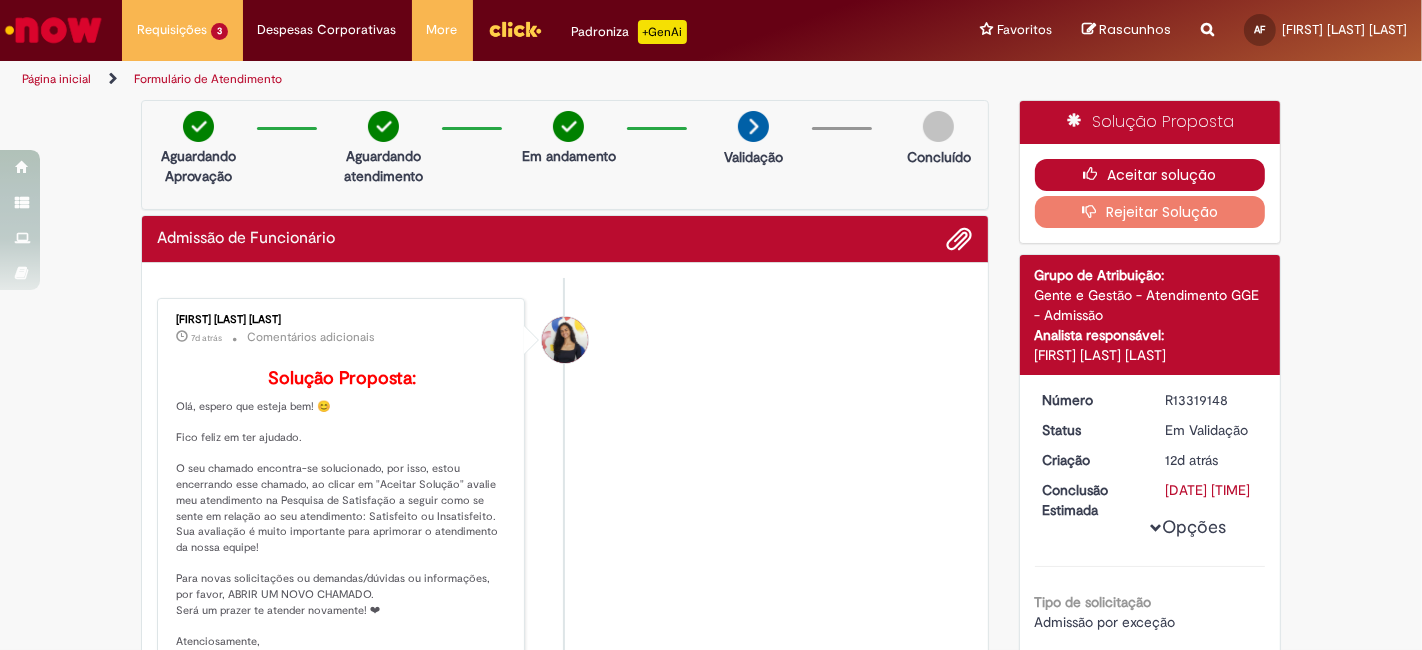 click on "Aceitar solução" at bounding box center [1150, 175] 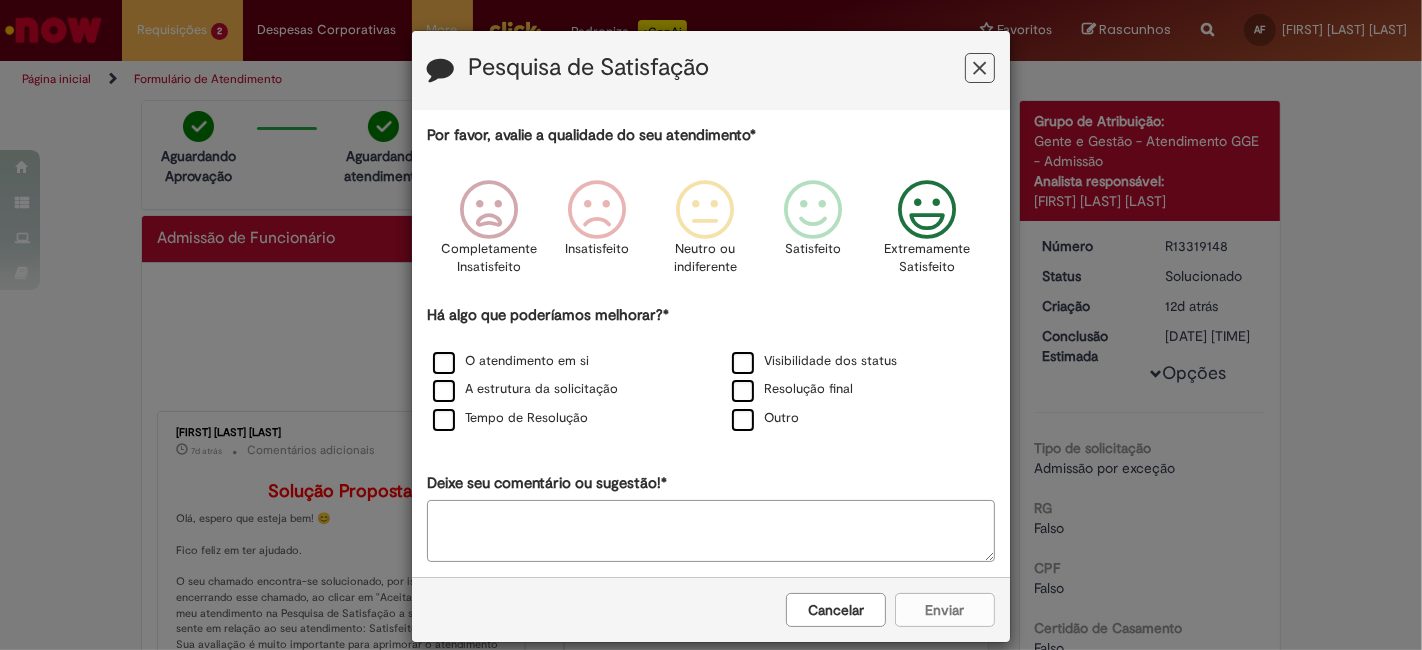 drag, startPoint x: 903, startPoint y: 221, endPoint x: 877, endPoint y: 261, distance: 47.707443 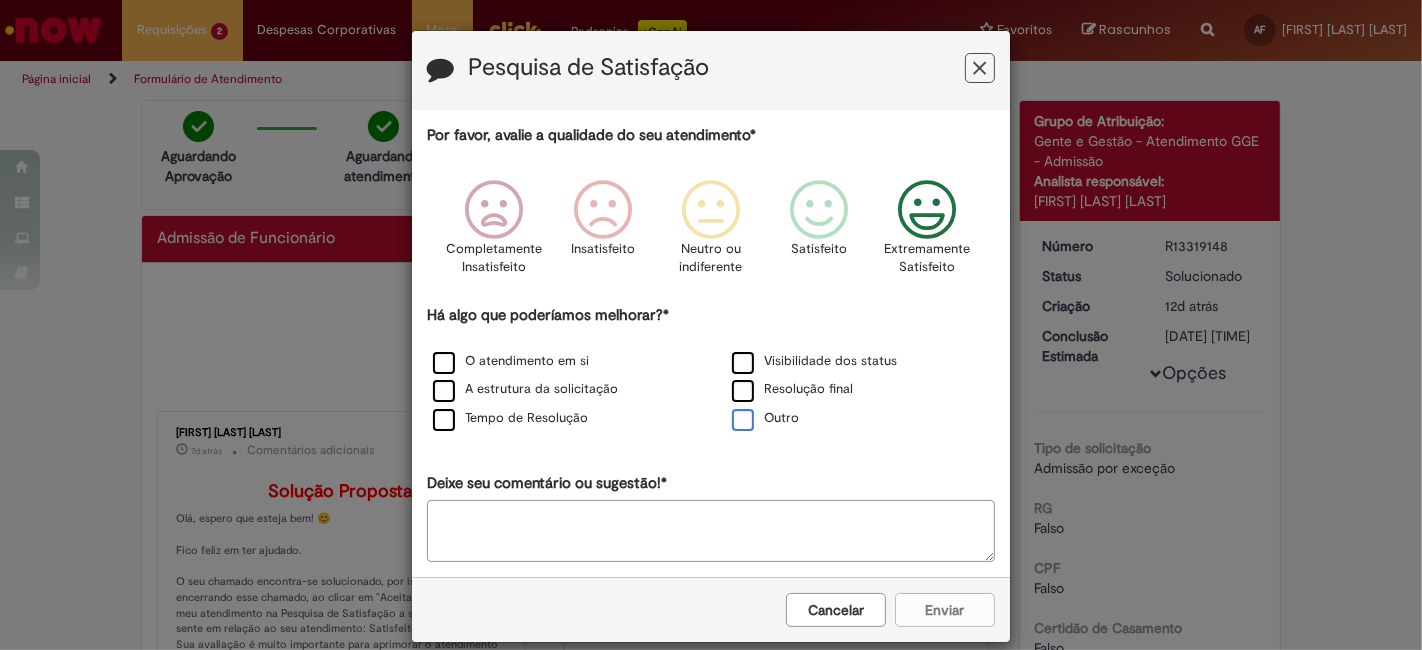 click on "Outro" at bounding box center (765, 418) 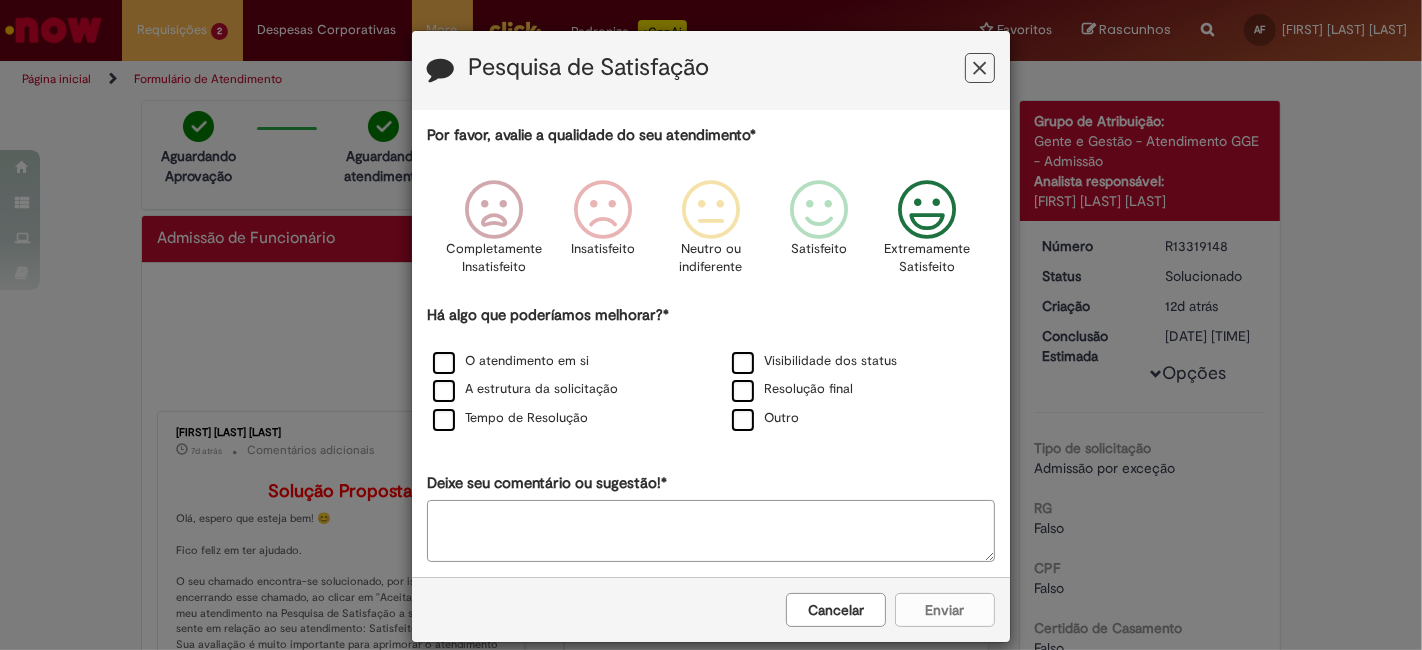 click on "Deixe seu comentário ou sugestão!*" at bounding box center (711, 531) 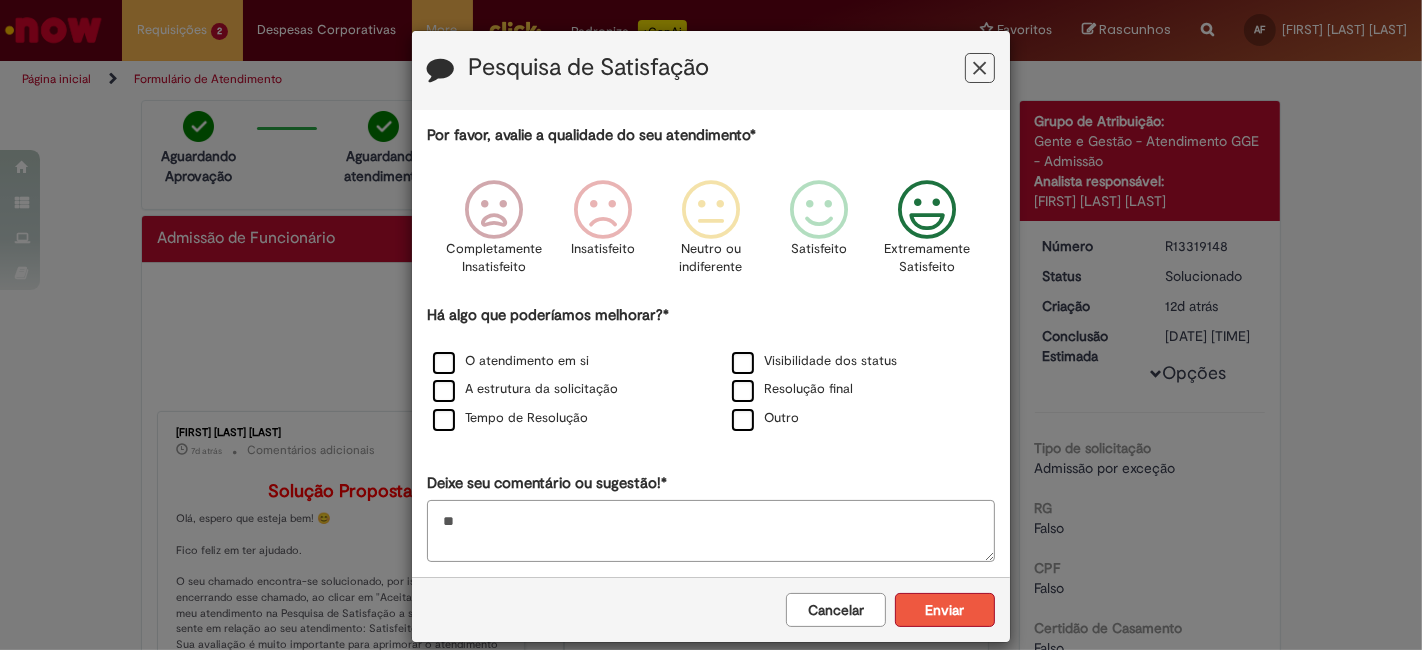 type on "**" 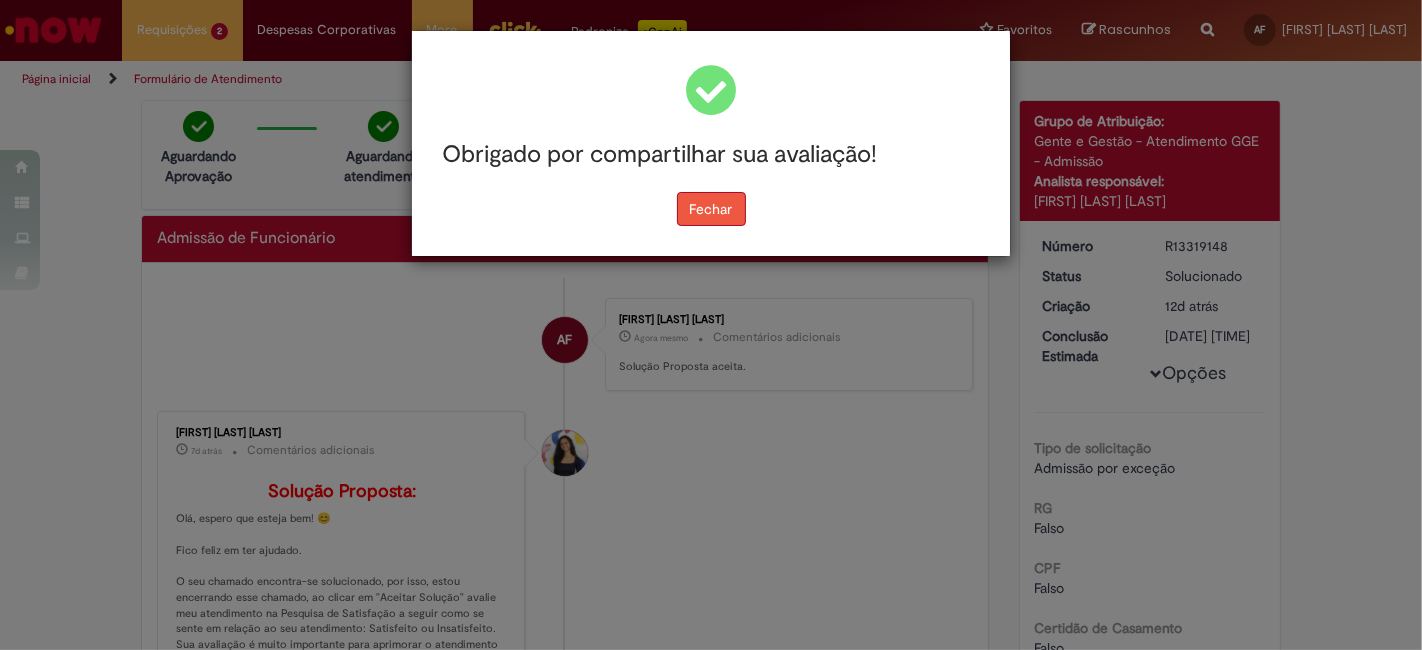 click on "Fechar" at bounding box center [711, 209] 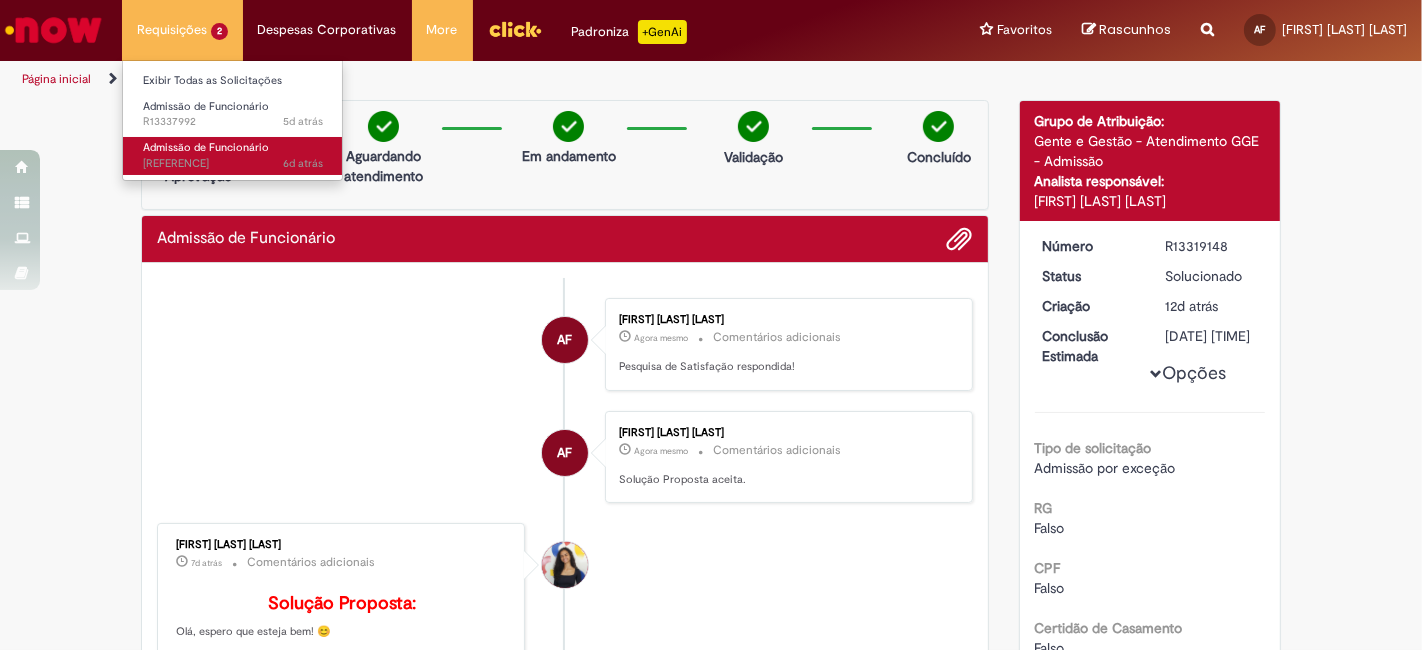 click on "Admissão de Funcionário
6d atrás 6 dias atrás  R13334128" at bounding box center [233, 155] 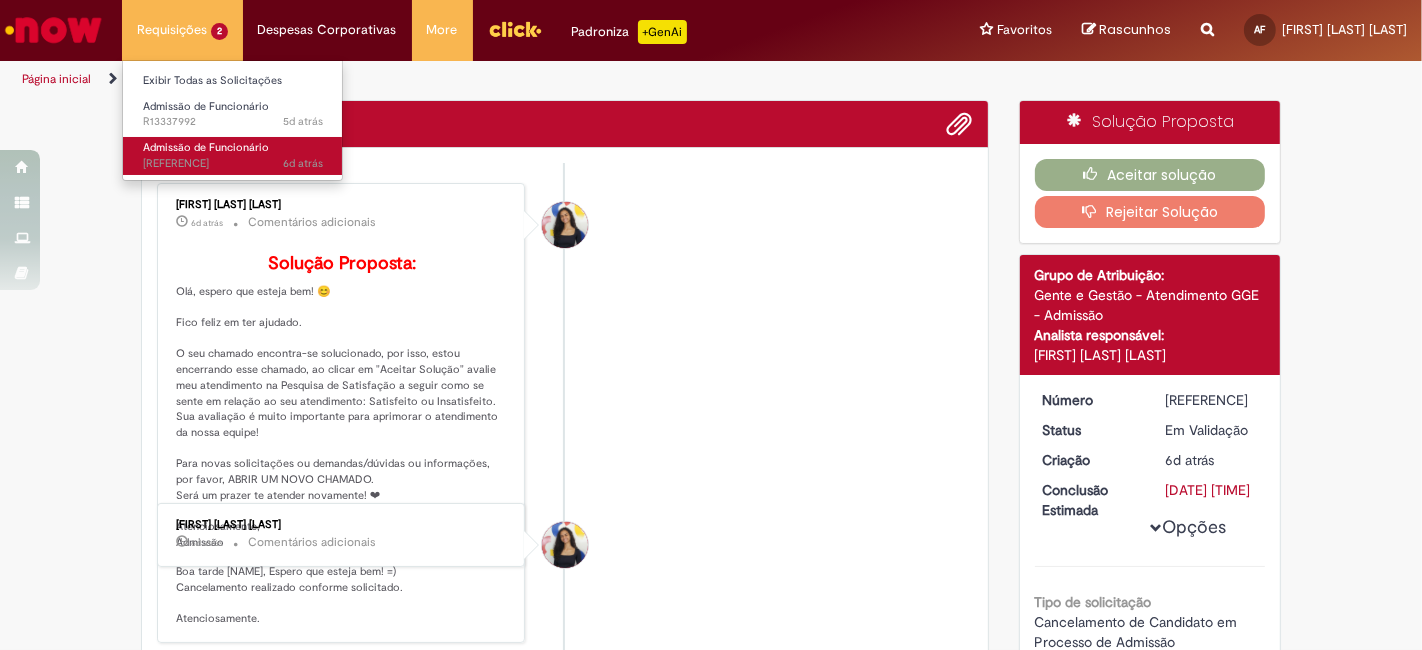 click on "Admissão de Funcionário" at bounding box center (206, 147) 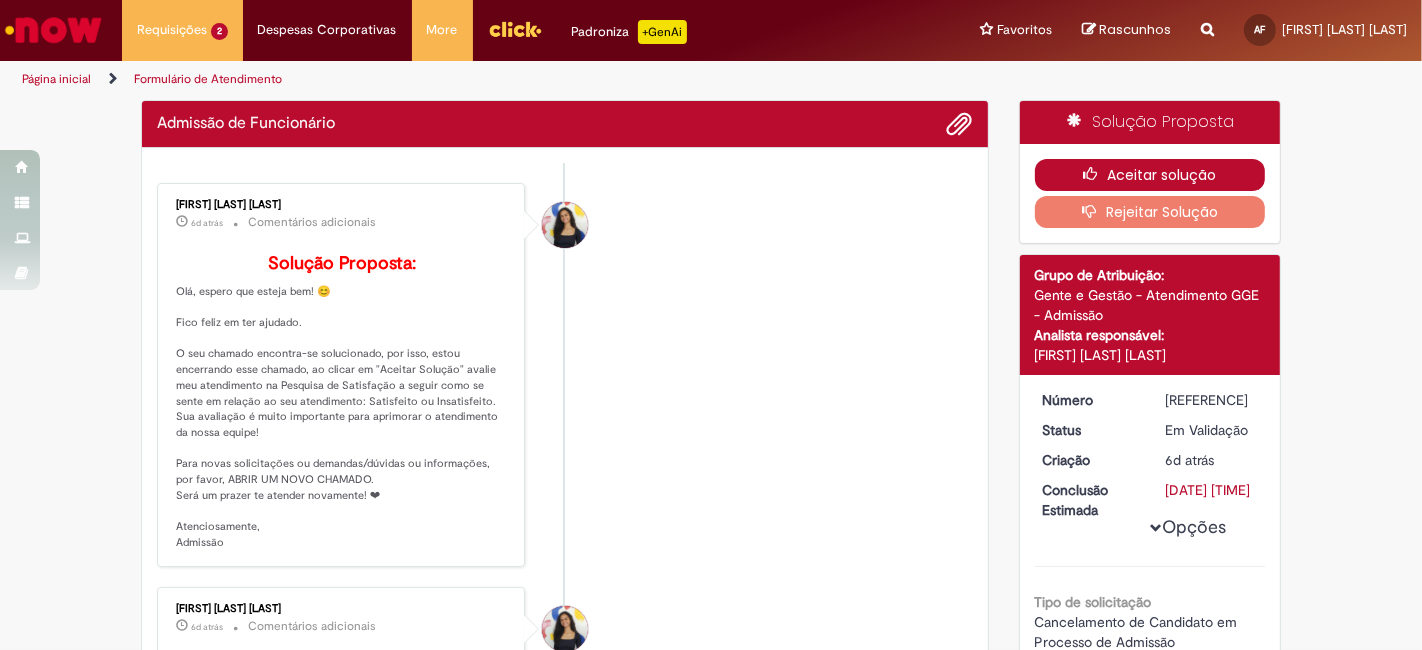 click on "Aceitar solução" at bounding box center [1150, 175] 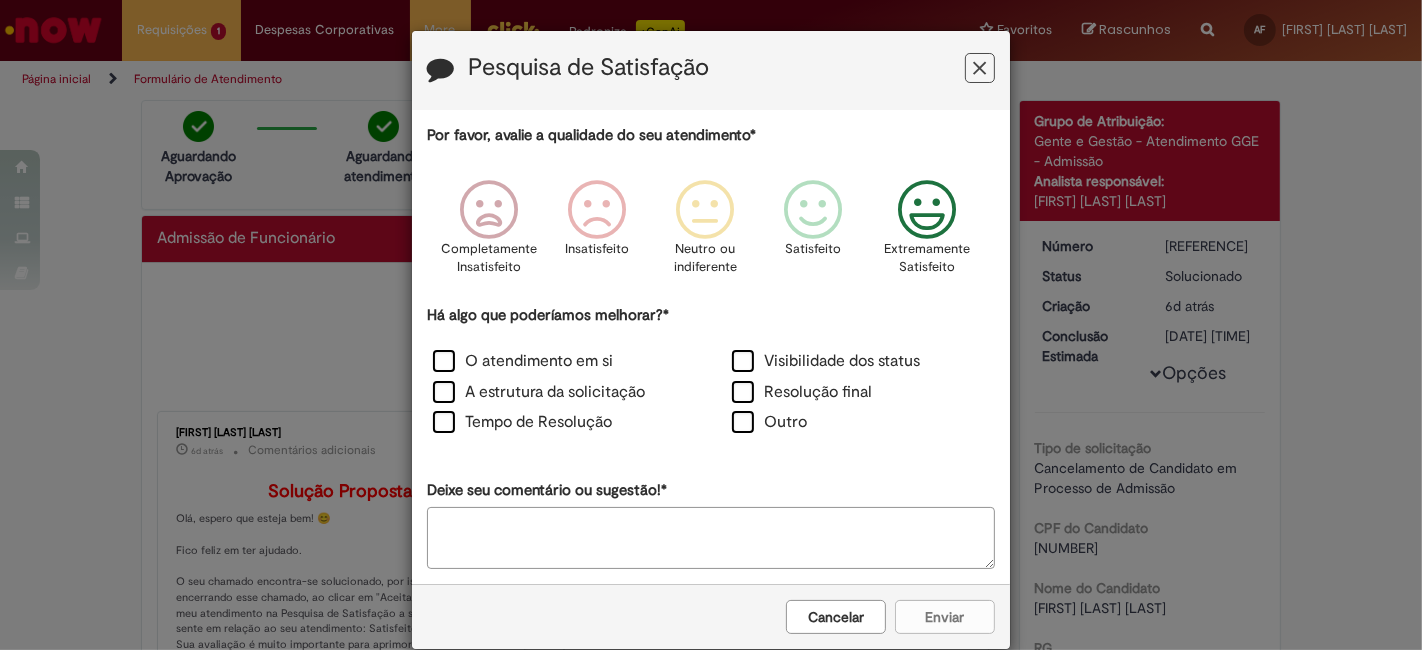 drag, startPoint x: 905, startPoint y: 233, endPoint x: 884, endPoint y: 250, distance: 27.018513 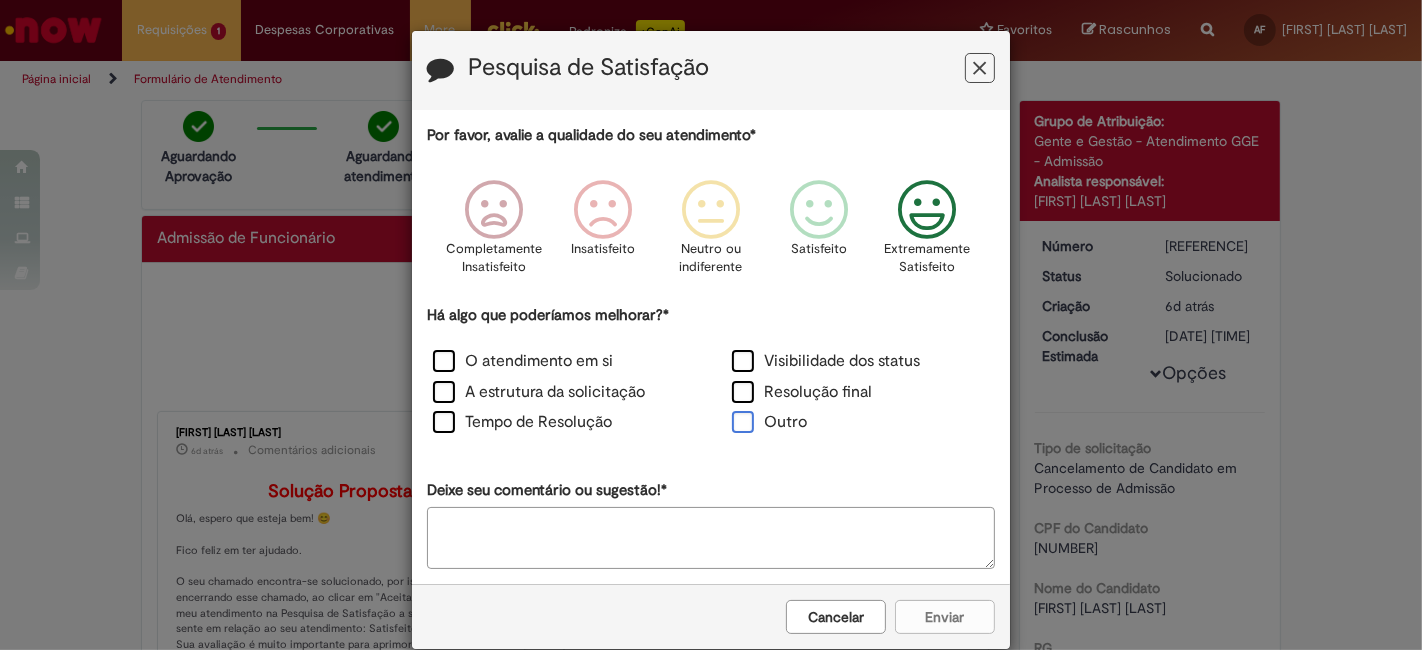 click on "Outro" at bounding box center (769, 422) 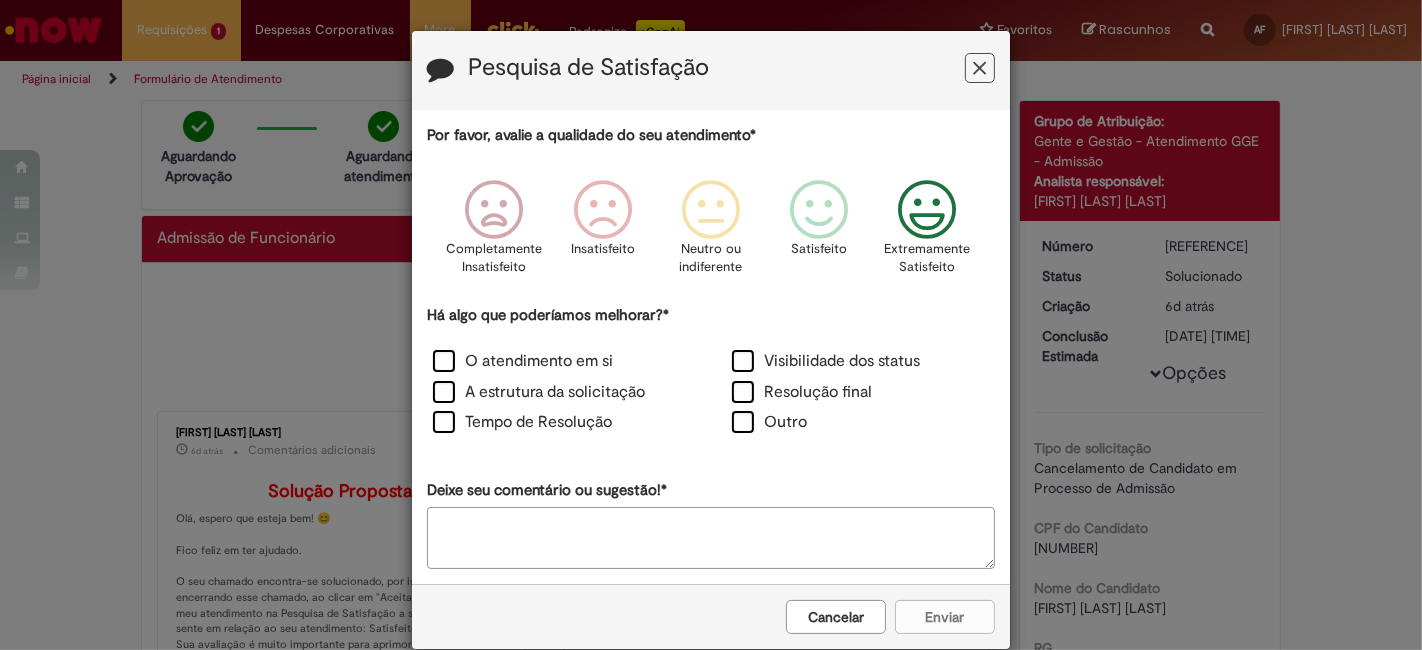 click on "Deixe seu comentário ou sugestão!*" at bounding box center [711, 538] 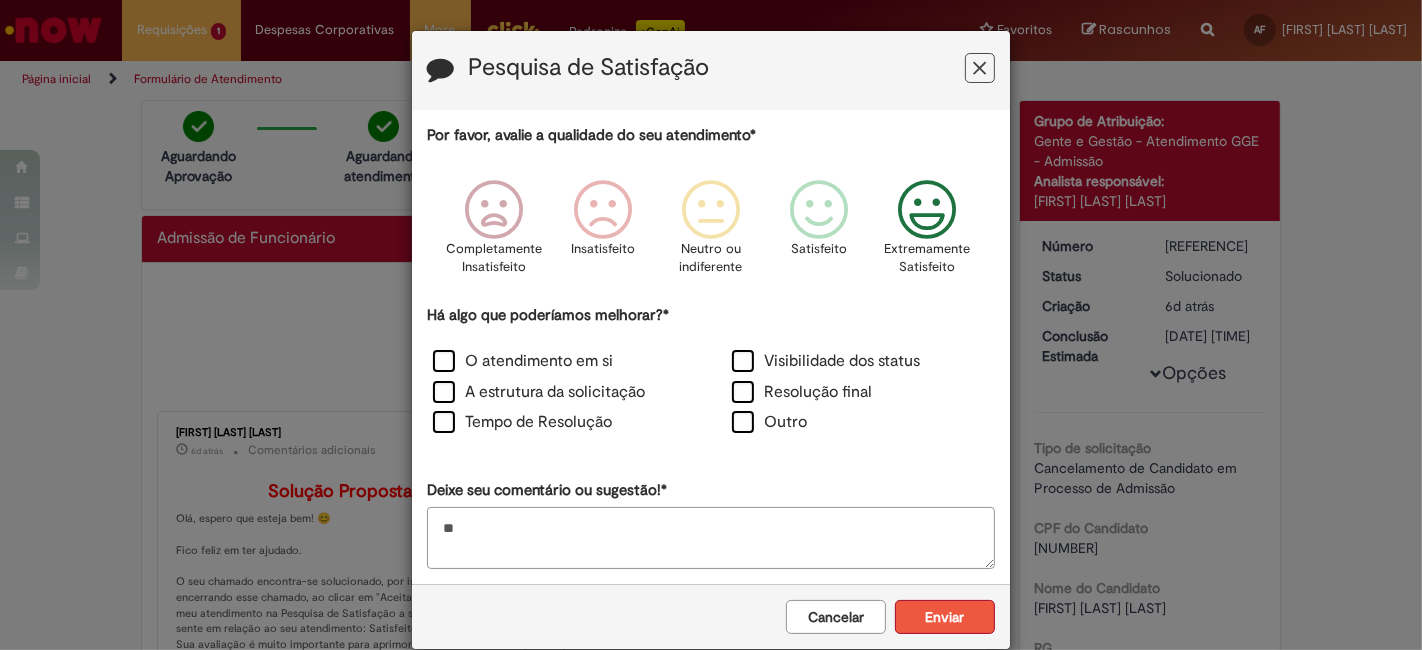 type on "**" 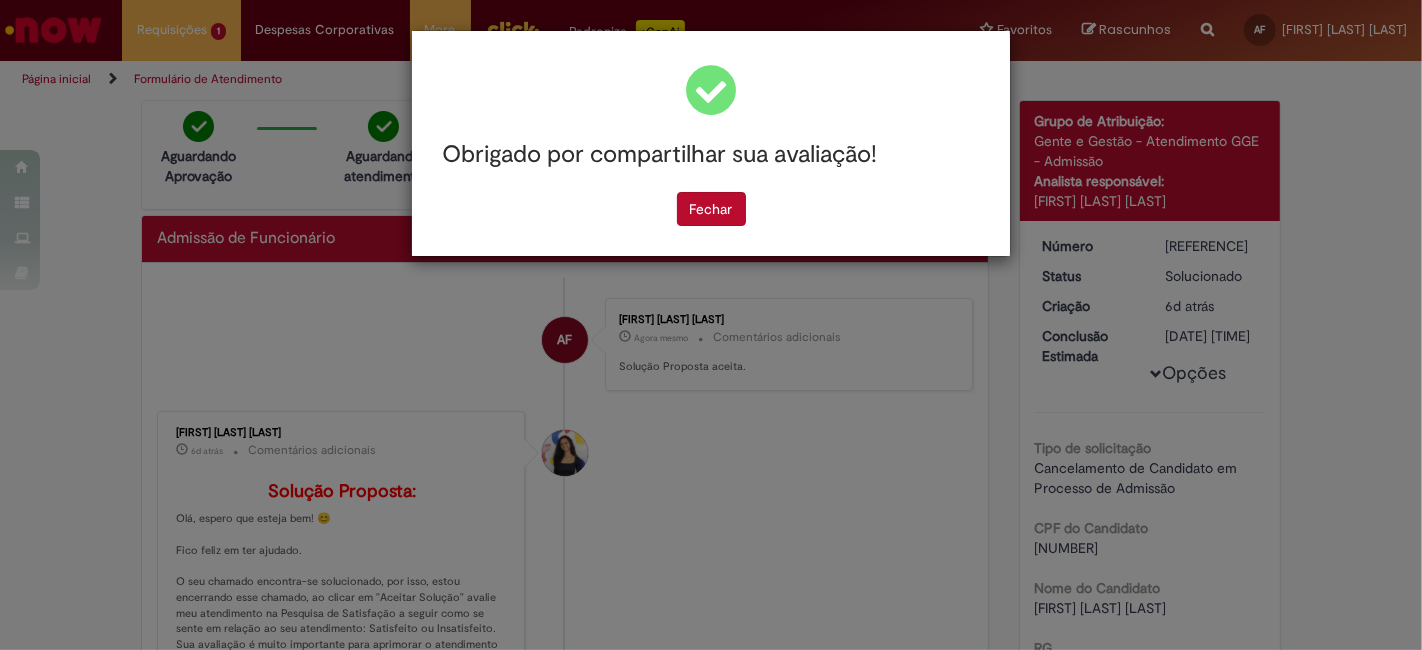 click on "Obrigado por compartilhar sua avaliação!
Fechar" at bounding box center (711, 143) 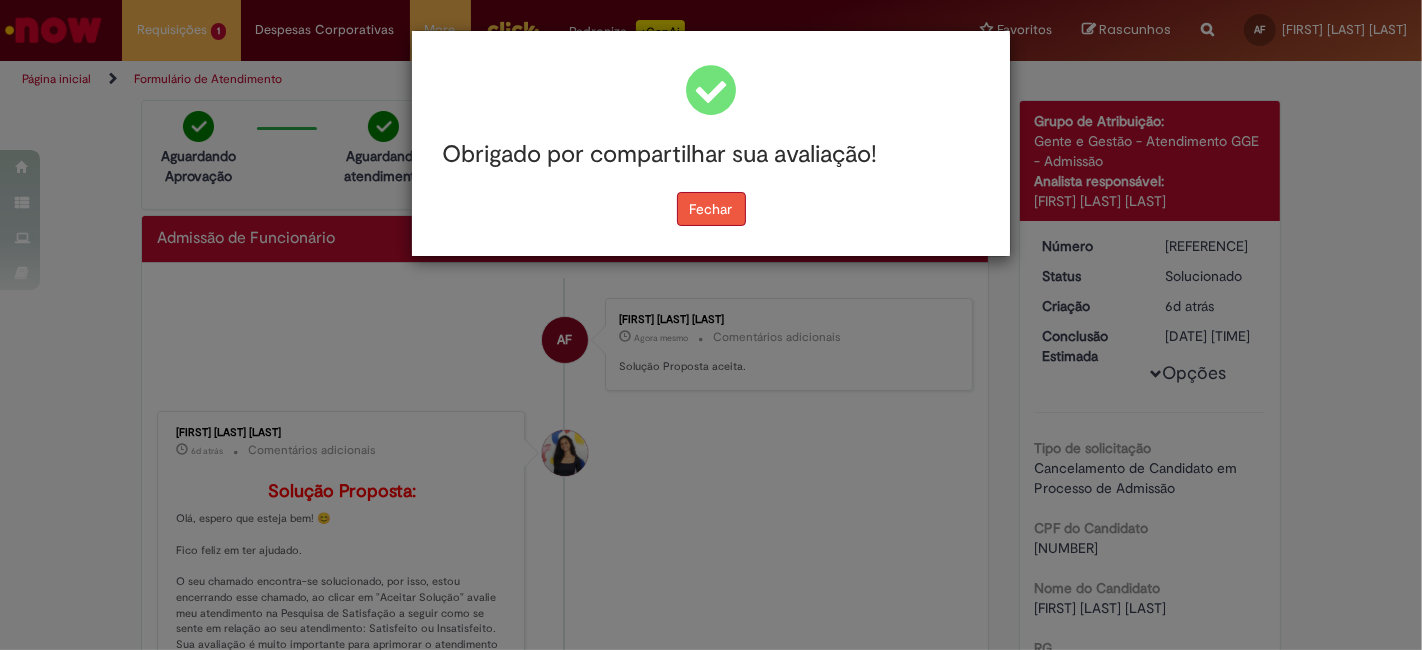 click on "Fechar" at bounding box center (711, 209) 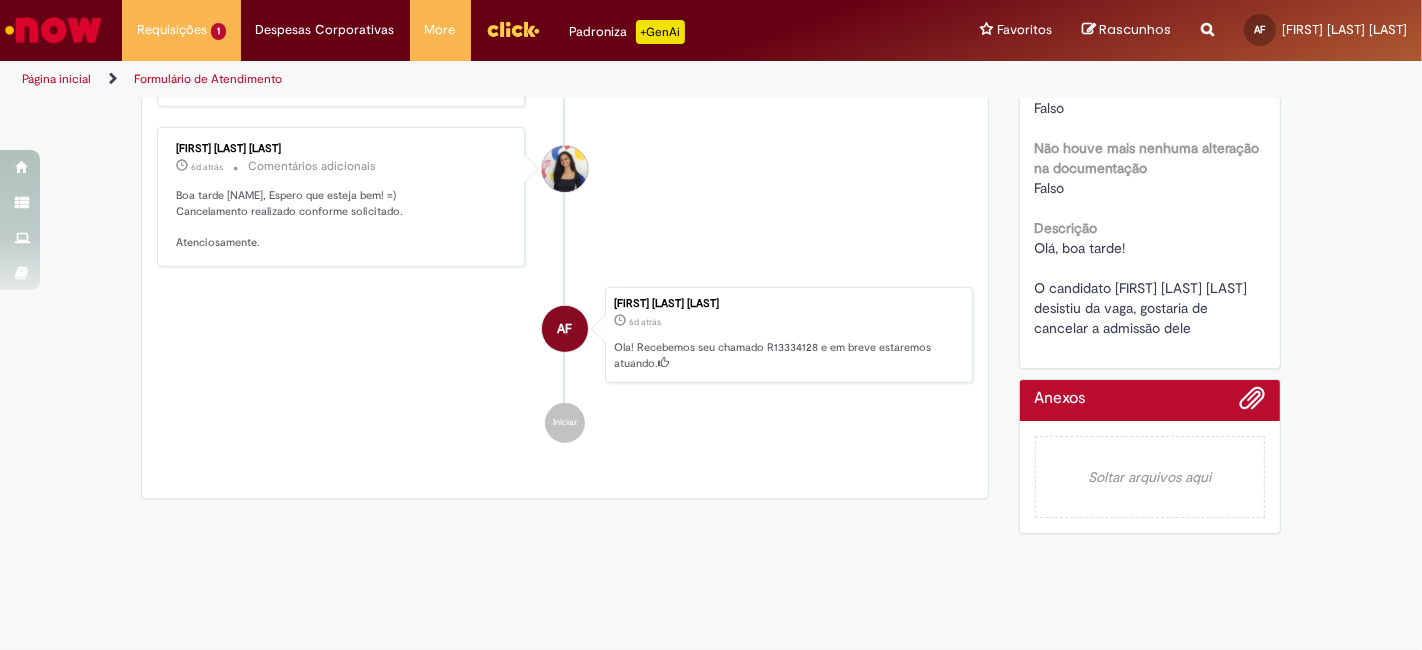 scroll, scrollTop: 884, scrollLeft: 0, axis: vertical 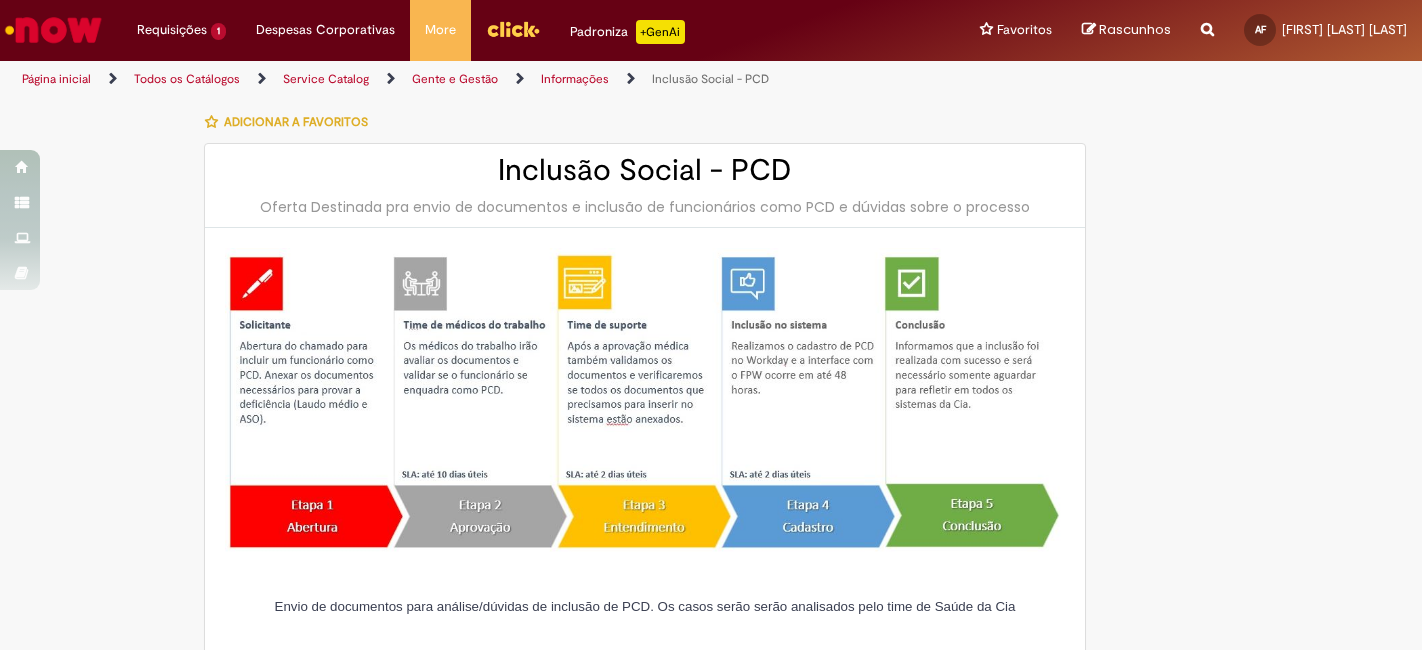 type on "**********" 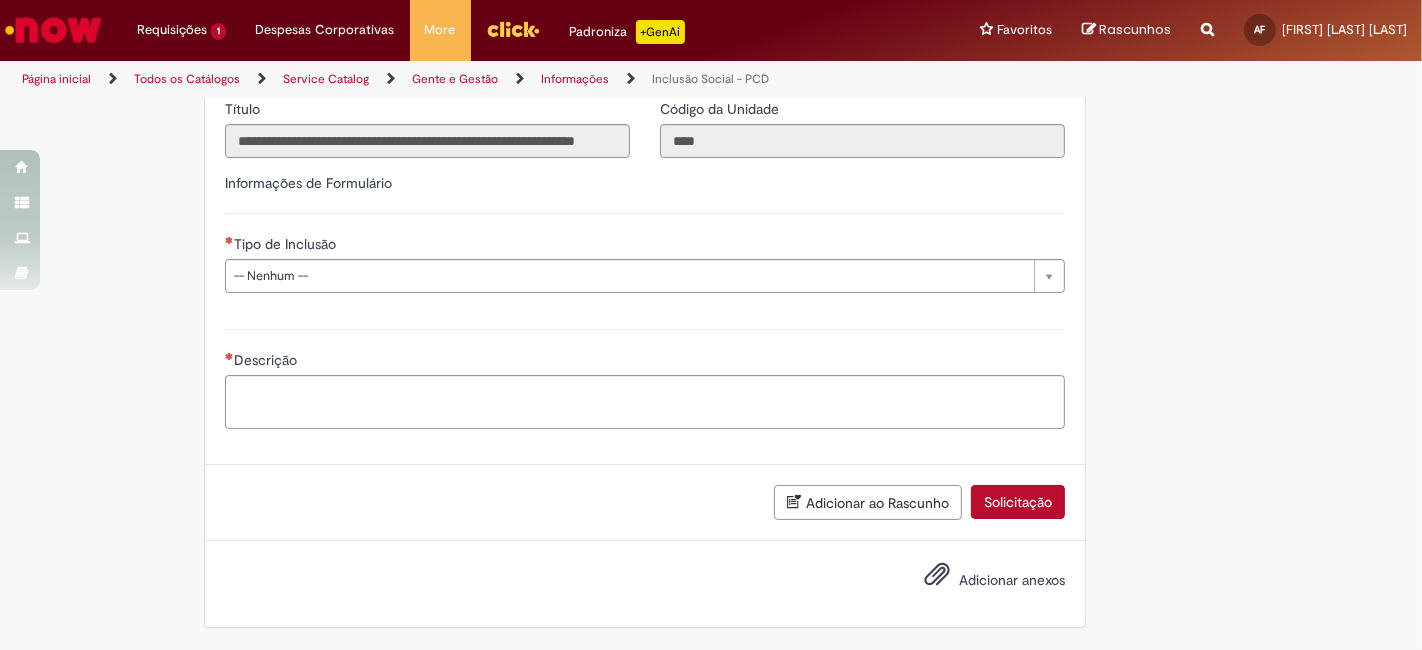 scroll, scrollTop: 952, scrollLeft: 0, axis: vertical 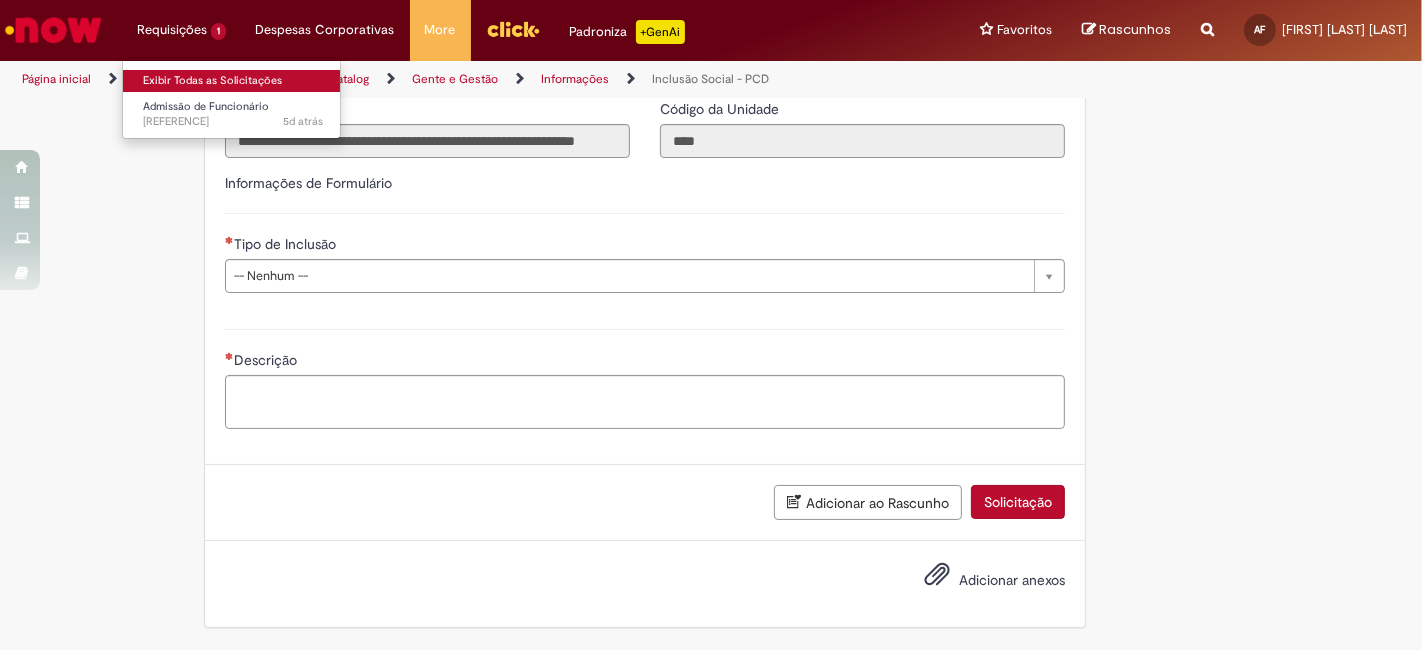 click on "Exibir Todas as Solicitações" at bounding box center (233, 81) 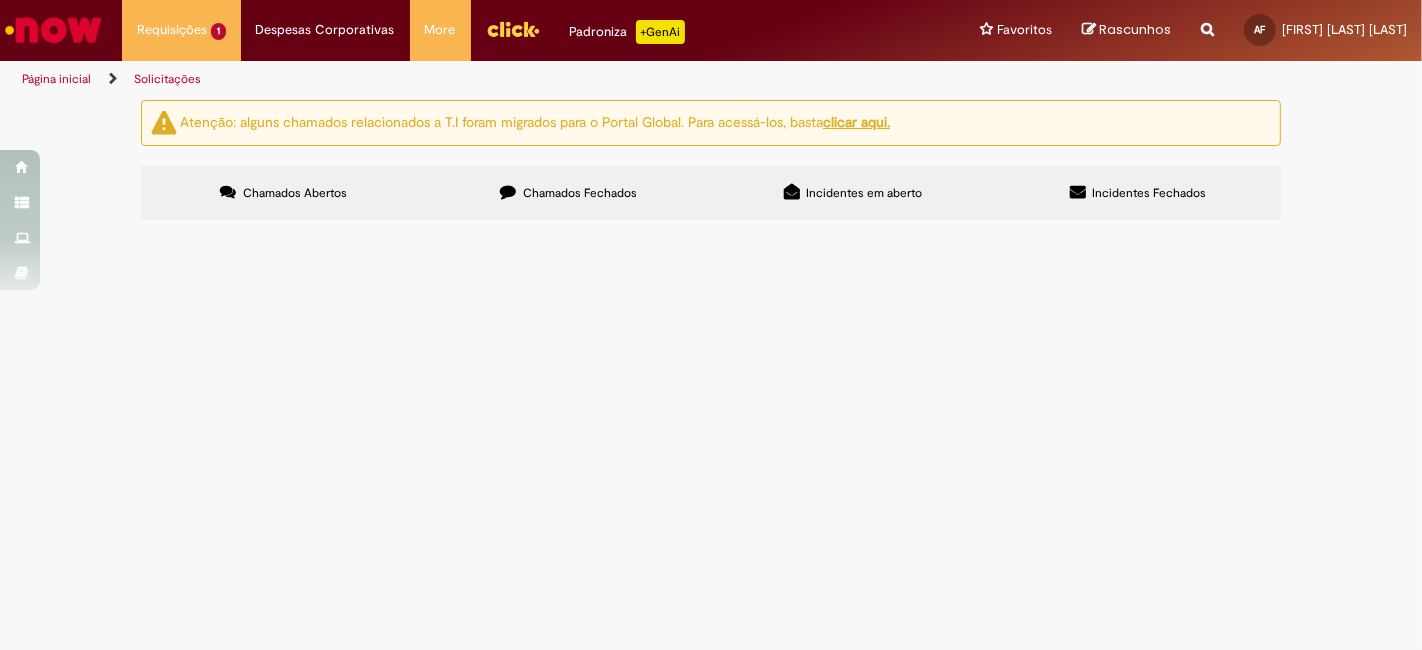 scroll, scrollTop: 0, scrollLeft: 0, axis: both 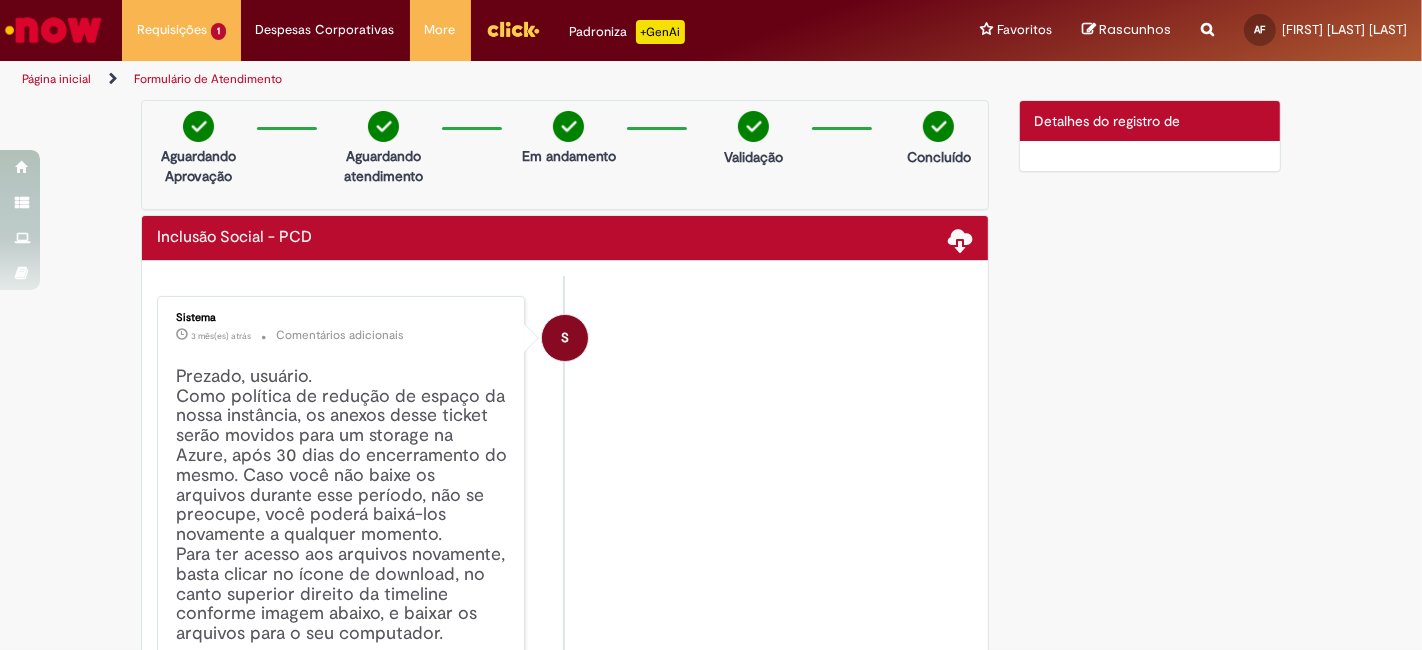 click on "Inclusão Social - PCD
Baixar anexos" at bounding box center [565, 238] 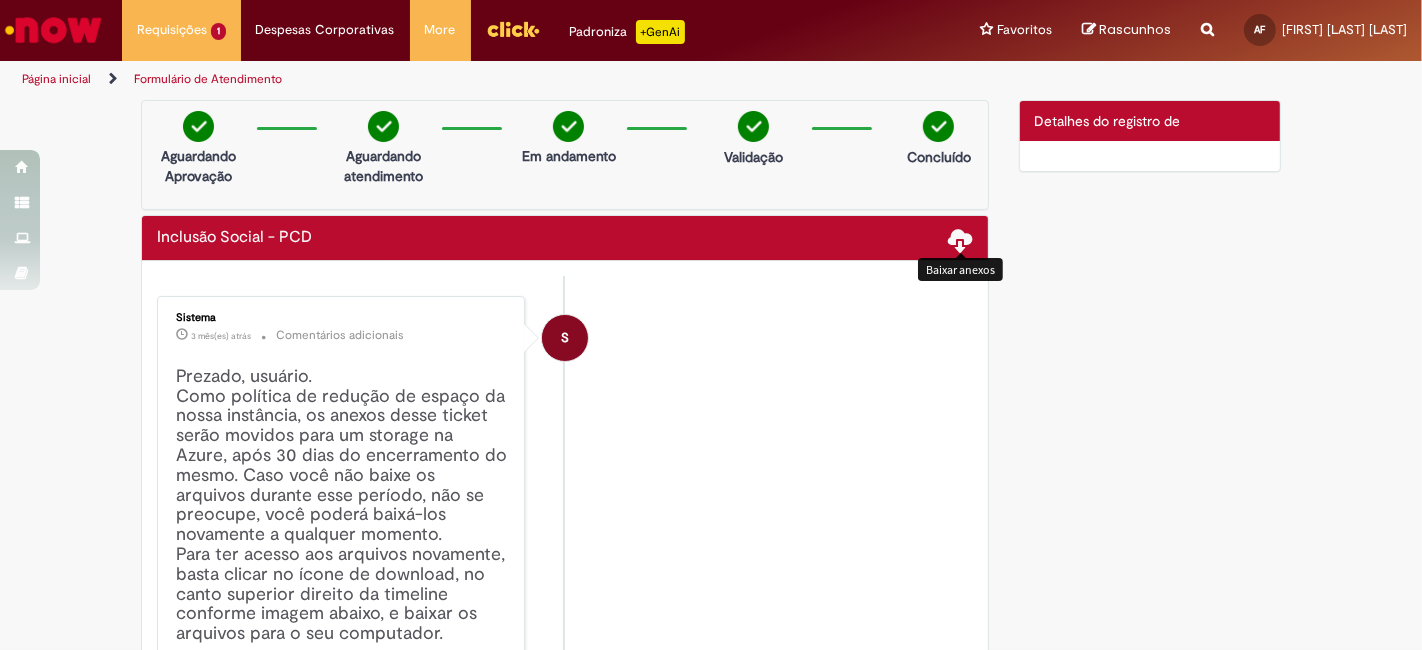 click at bounding box center [961, 239] 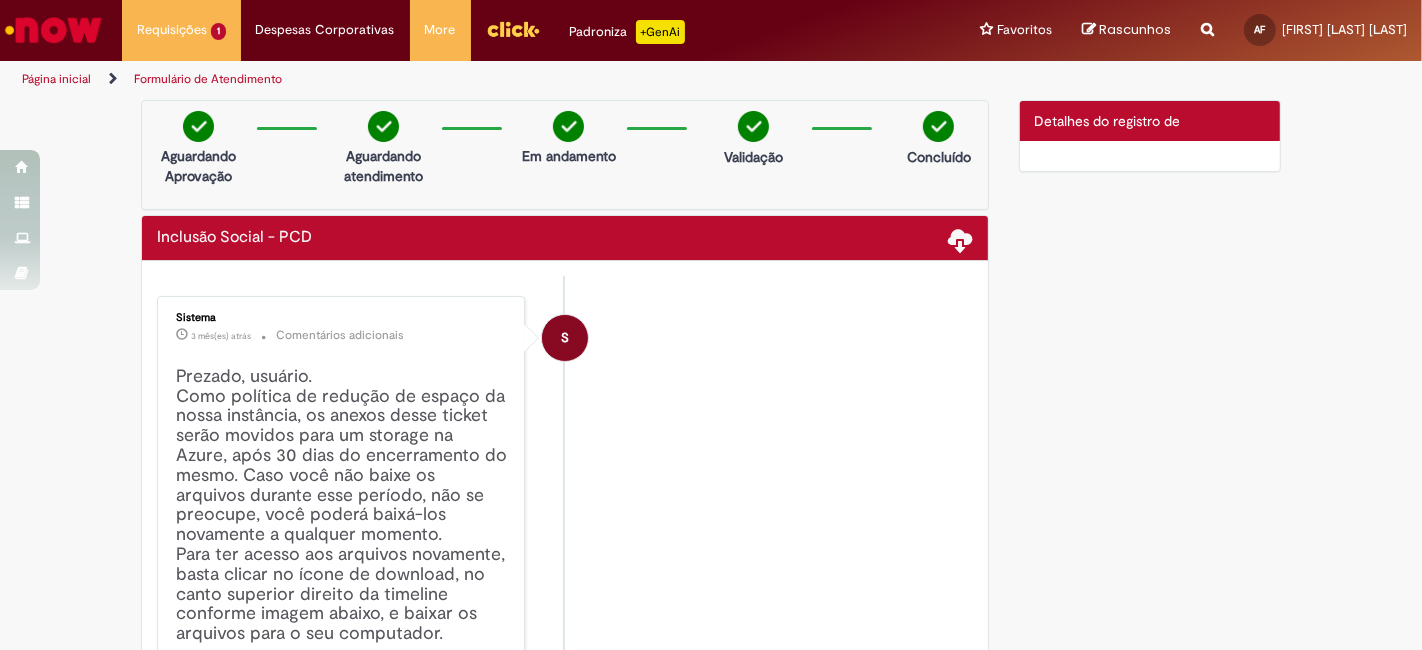 click at bounding box center (961, 239) 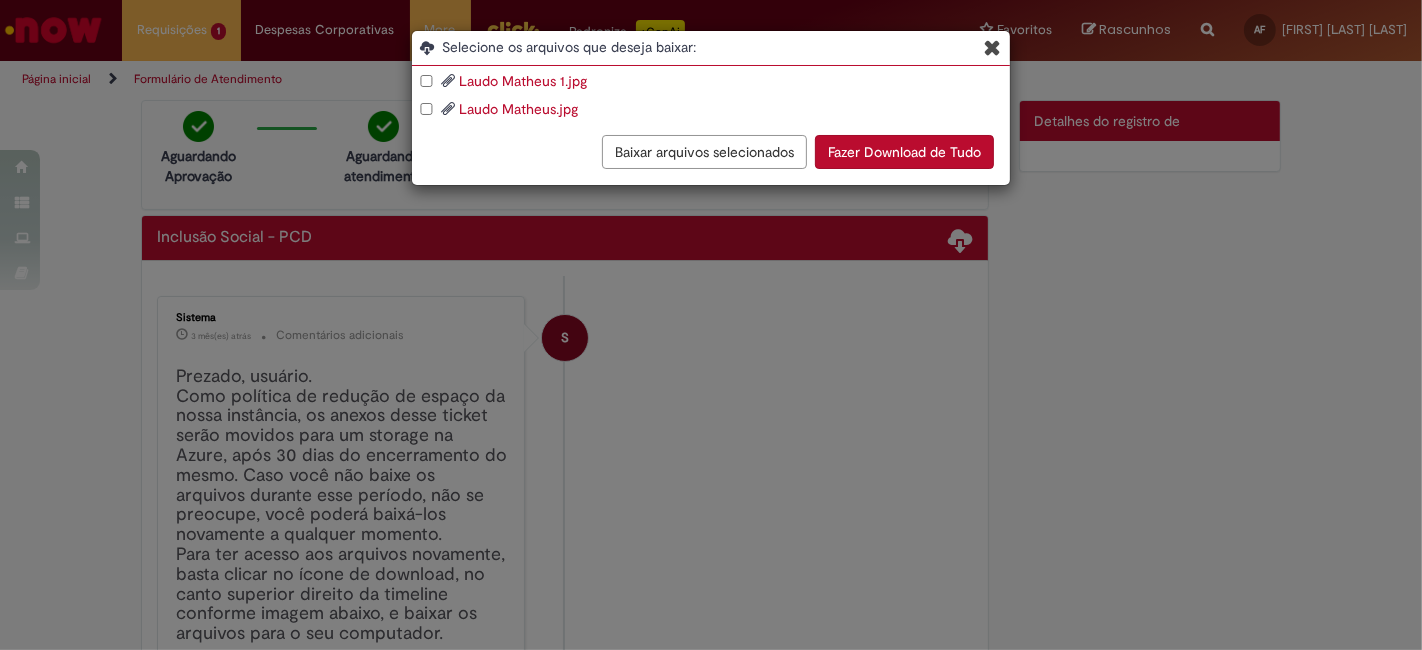click on "Fazer Download de Tudo" at bounding box center [904, 152] 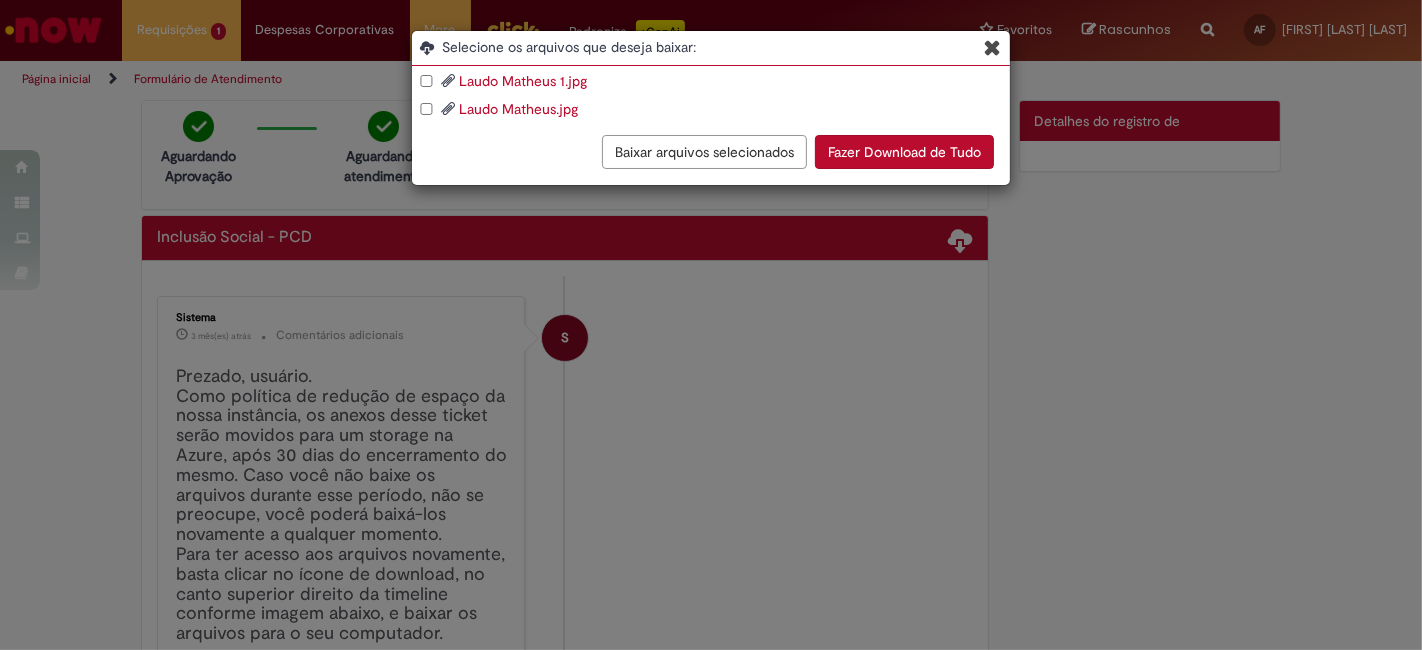 click on "Baixar arquivos selecionados" at bounding box center (704, 152) 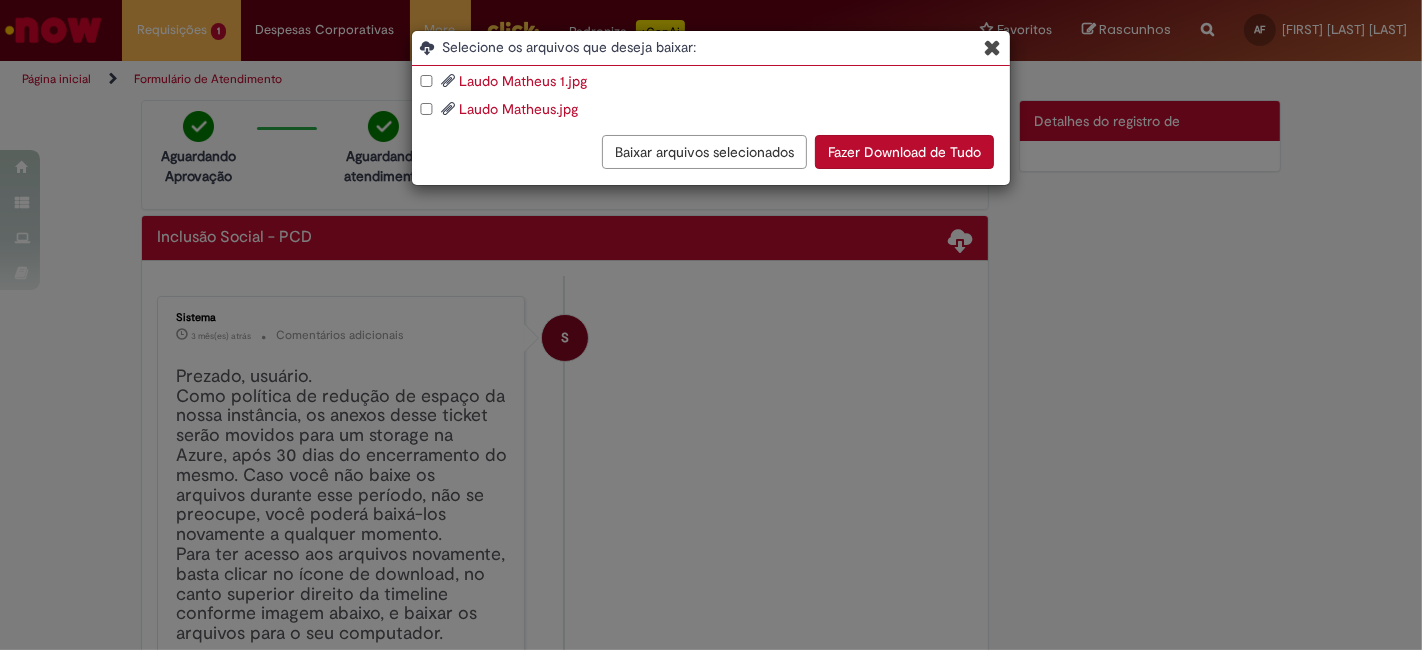 click on "Baixar arquivos selecionados" at bounding box center [704, 152] 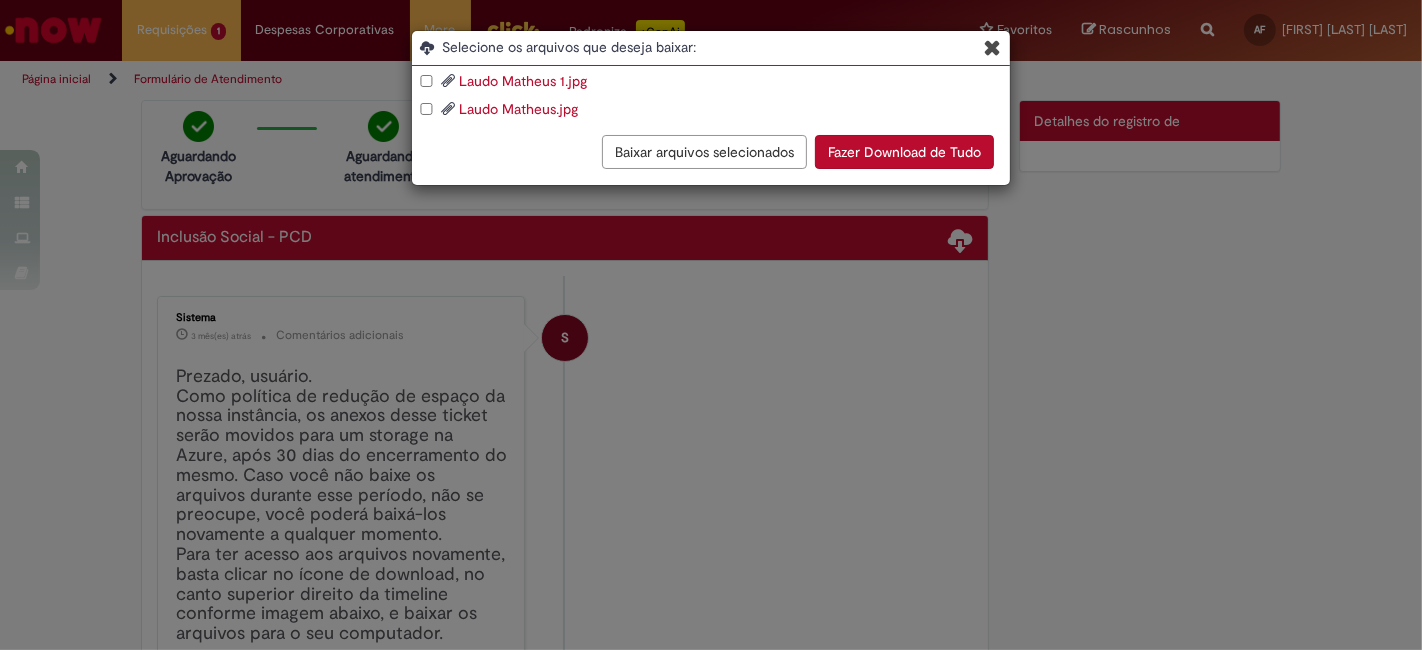 click at bounding box center (992, 47) 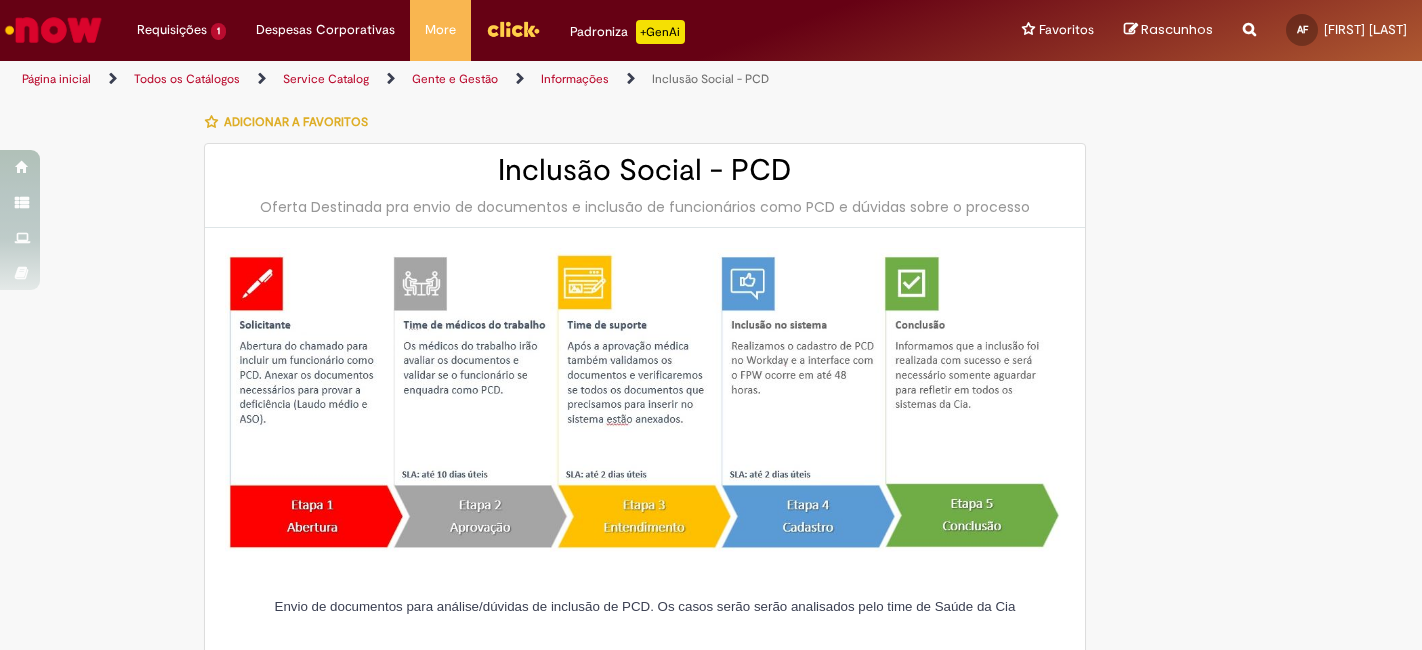 scroll, scrollTop: 0, scrollLeft: 0, axis: both 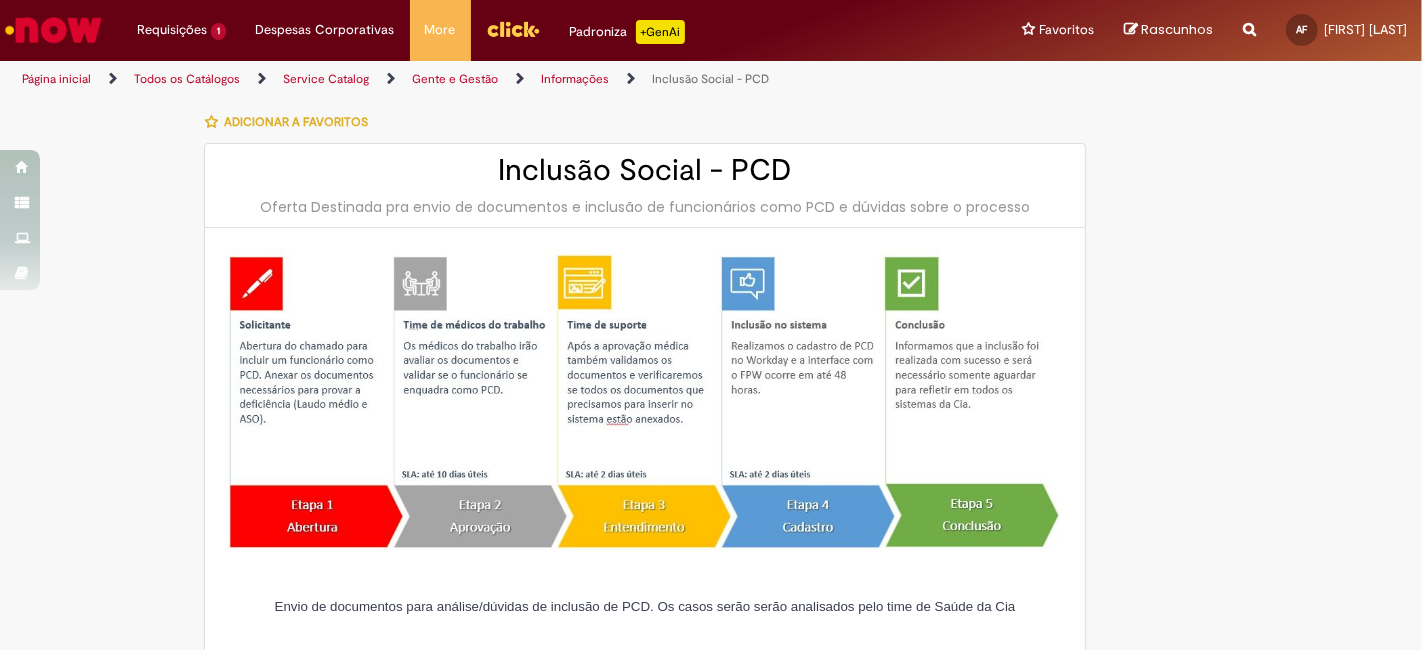 type on "********" 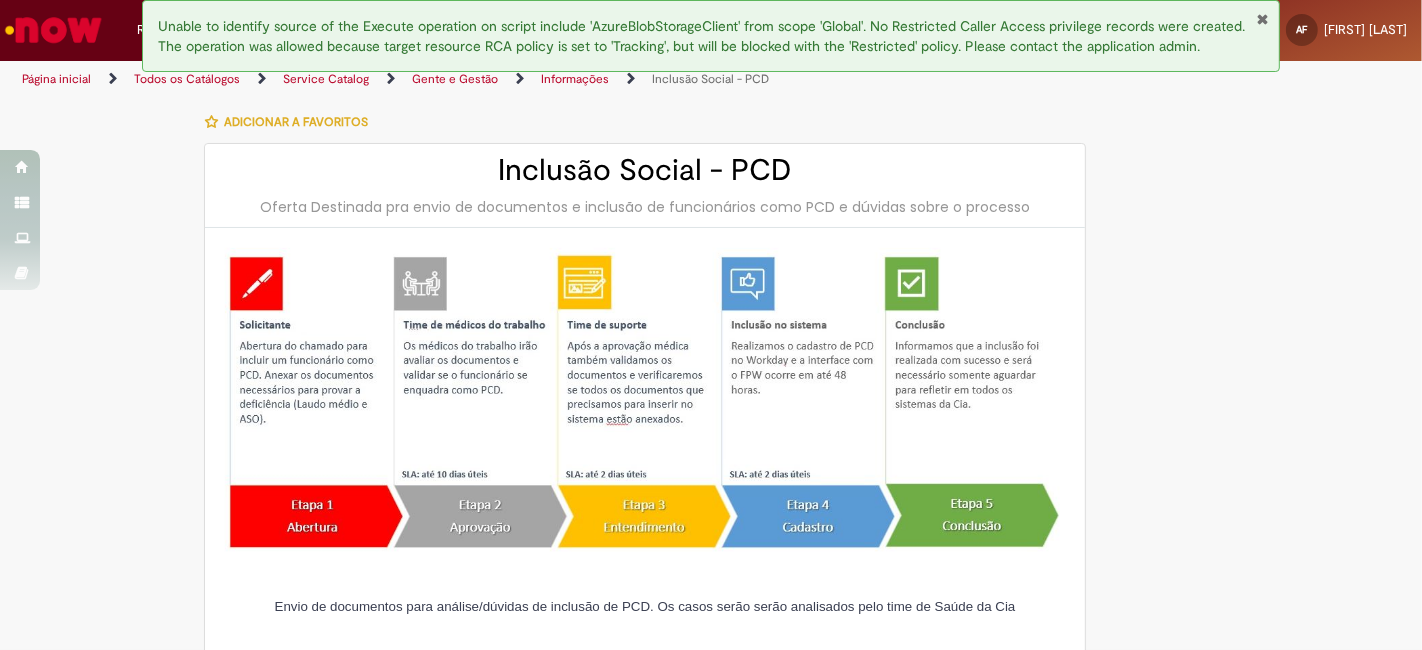 type on "**********" 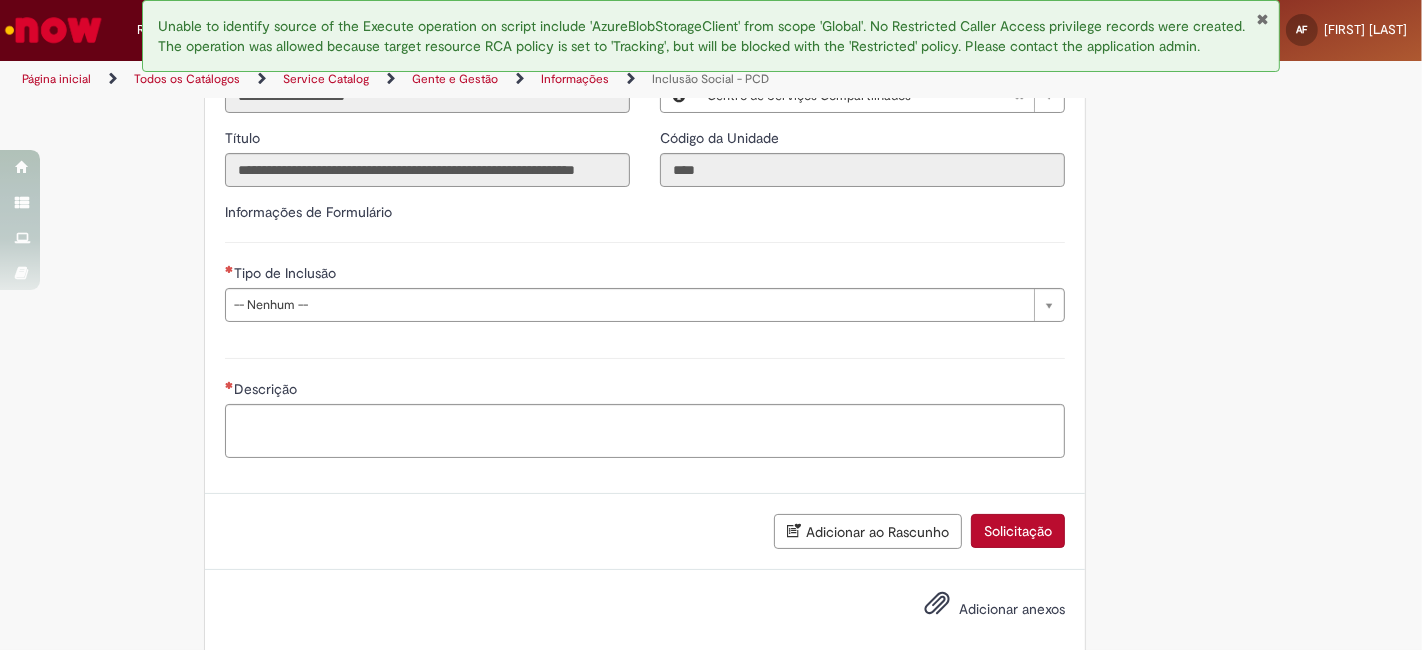 scroll, scrollTop: 873, scrollLeft: 0, axis: vertical 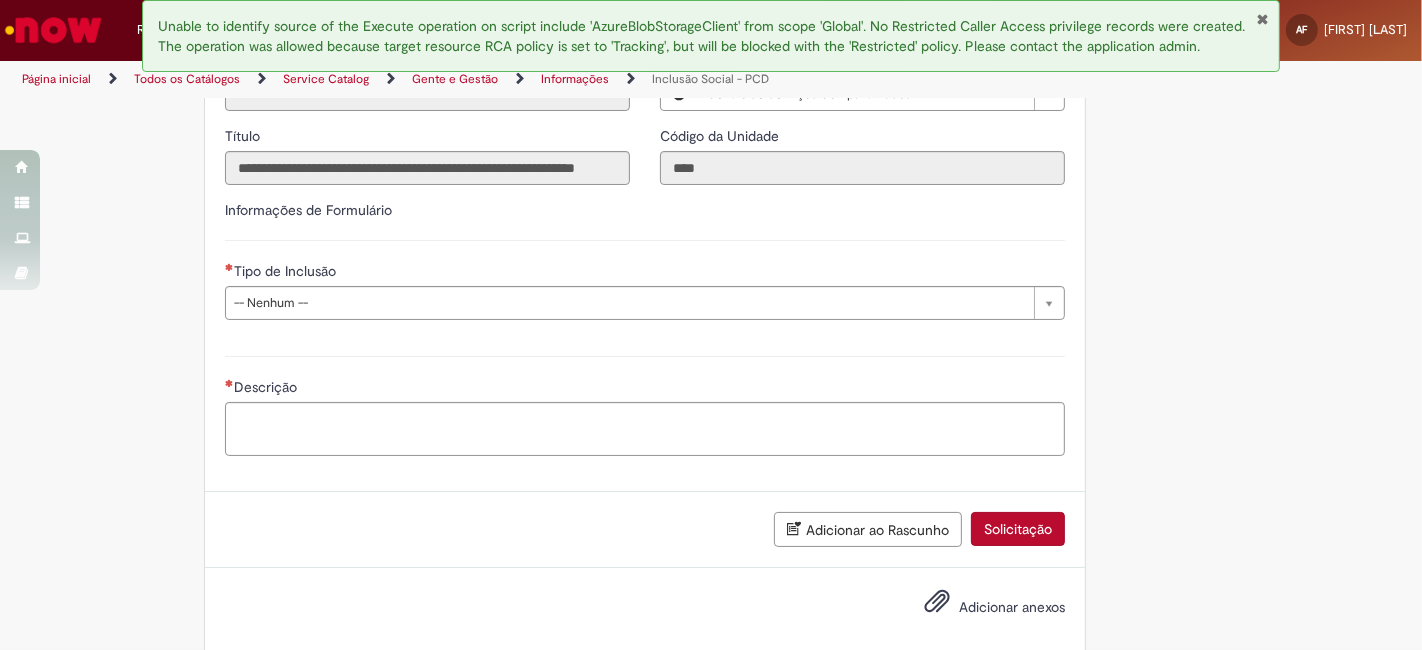 click on "Tipo de Inclusão" at bounding box center (287, 271) 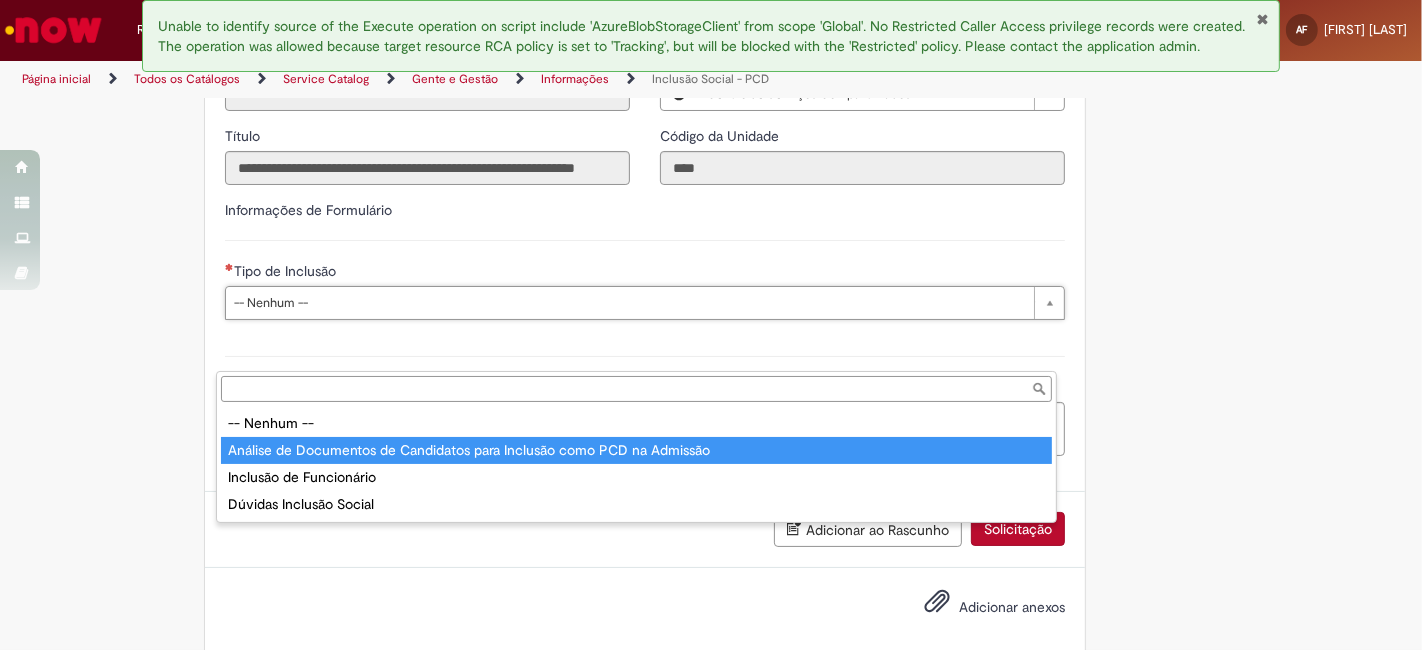 type on "**********" 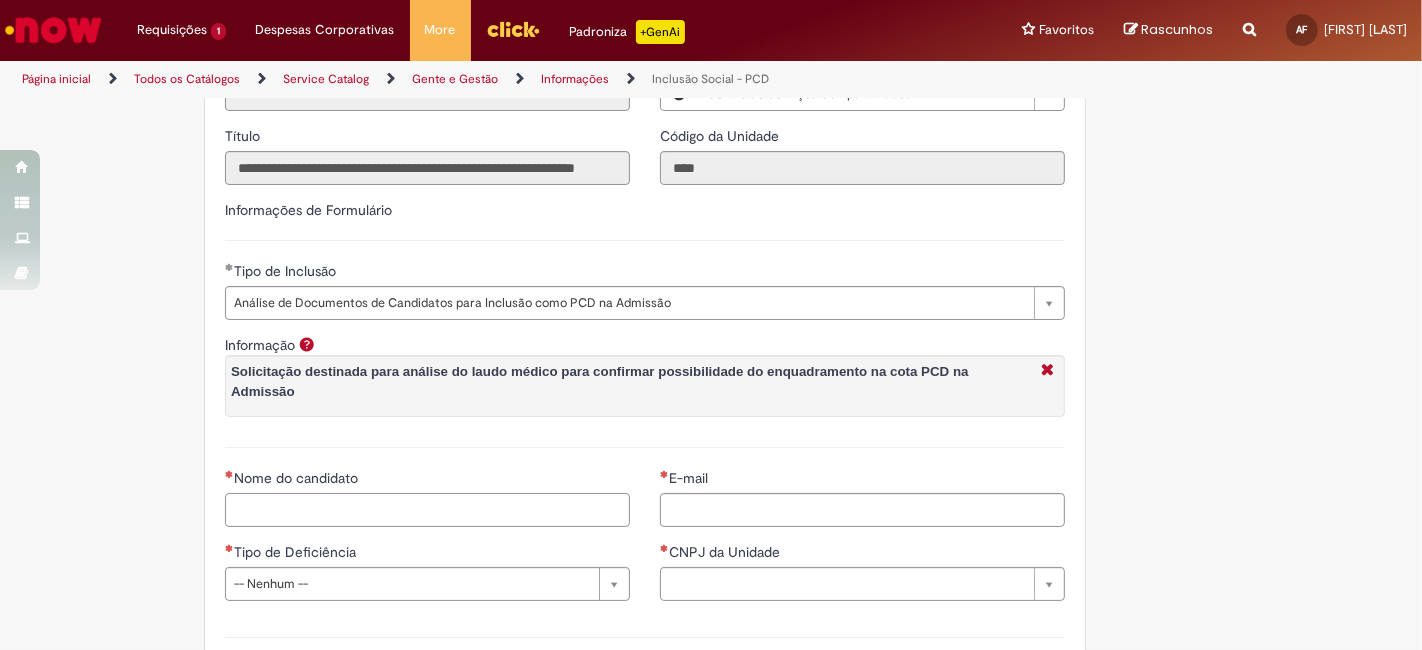 click on "Nome do candidato" at bounding box center [427, 510] 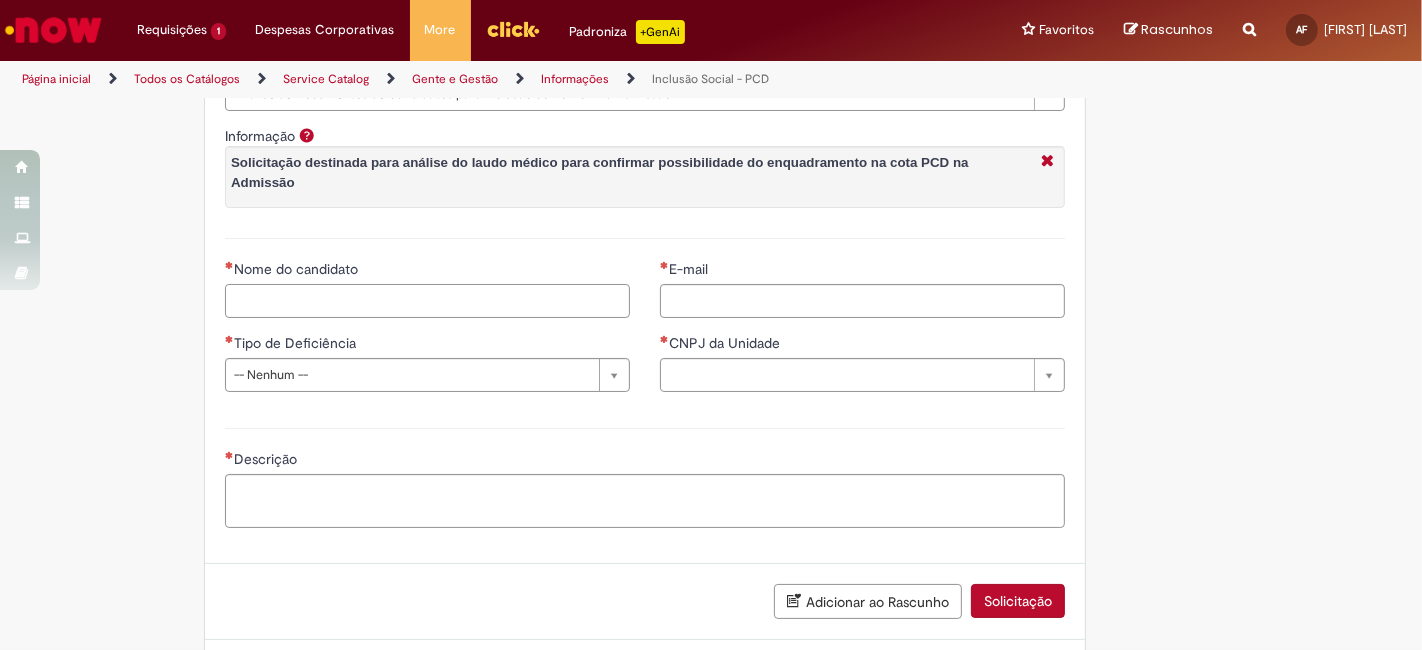 scroll, scrollTop: 1095, scrollLeft: 0, axis: vertical 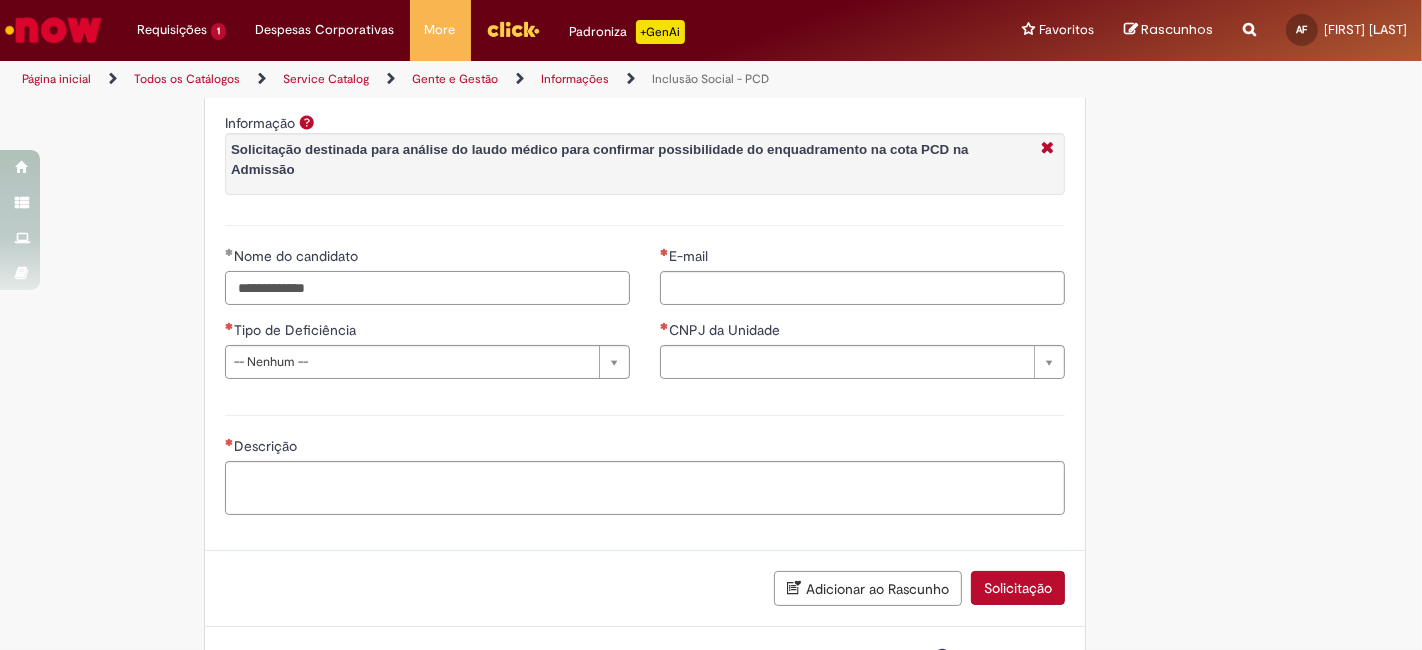 type on "**********" 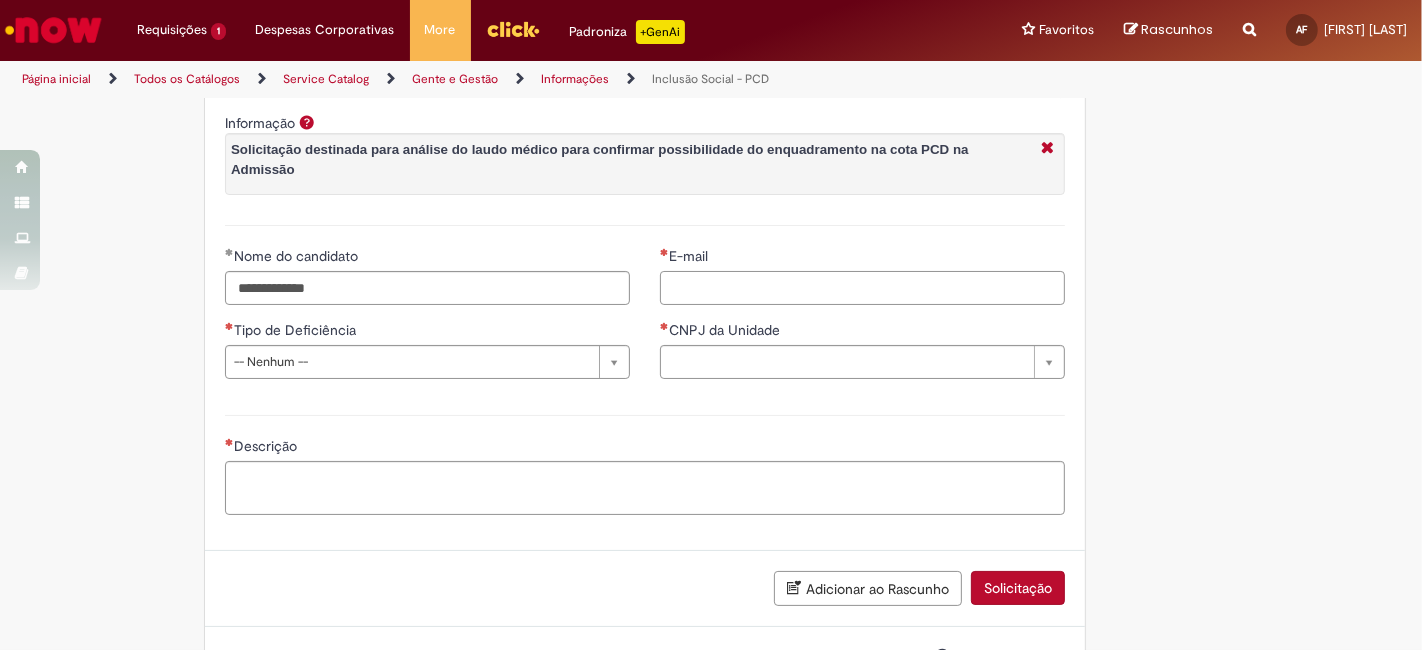 click on "E-mail" at bounding box center (862, 288) 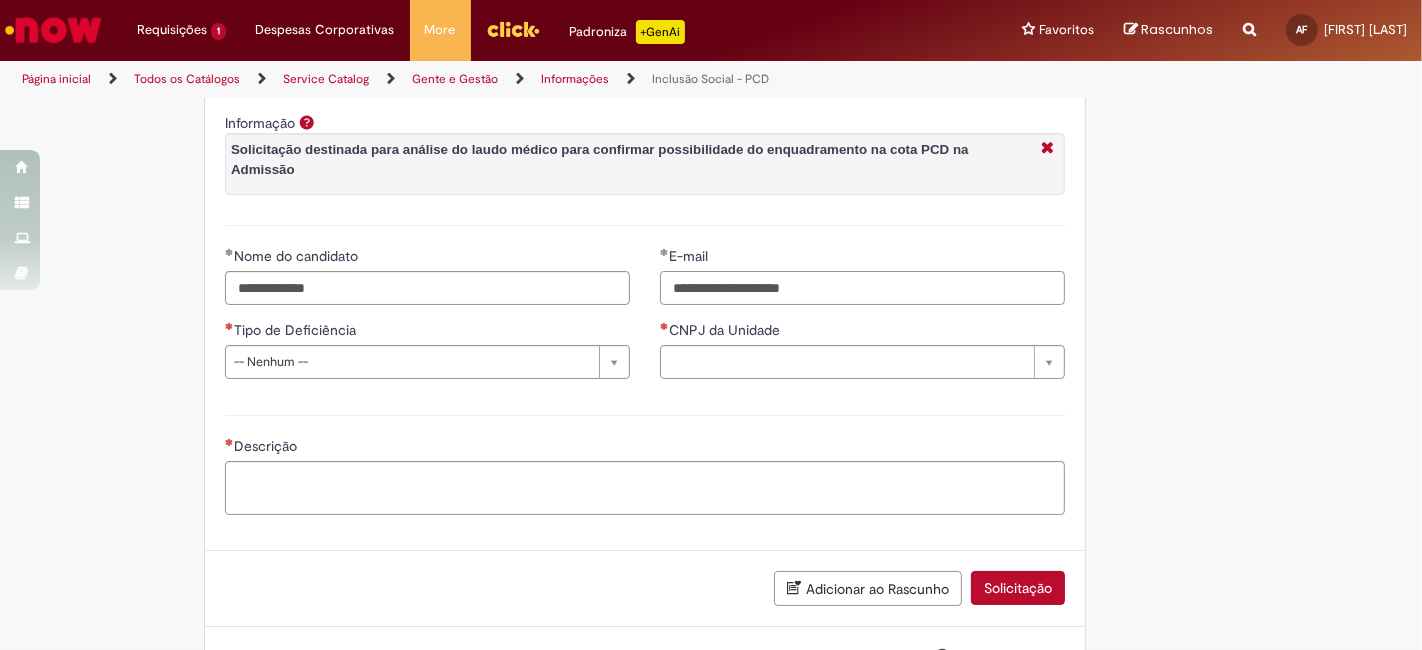 type on "**********" 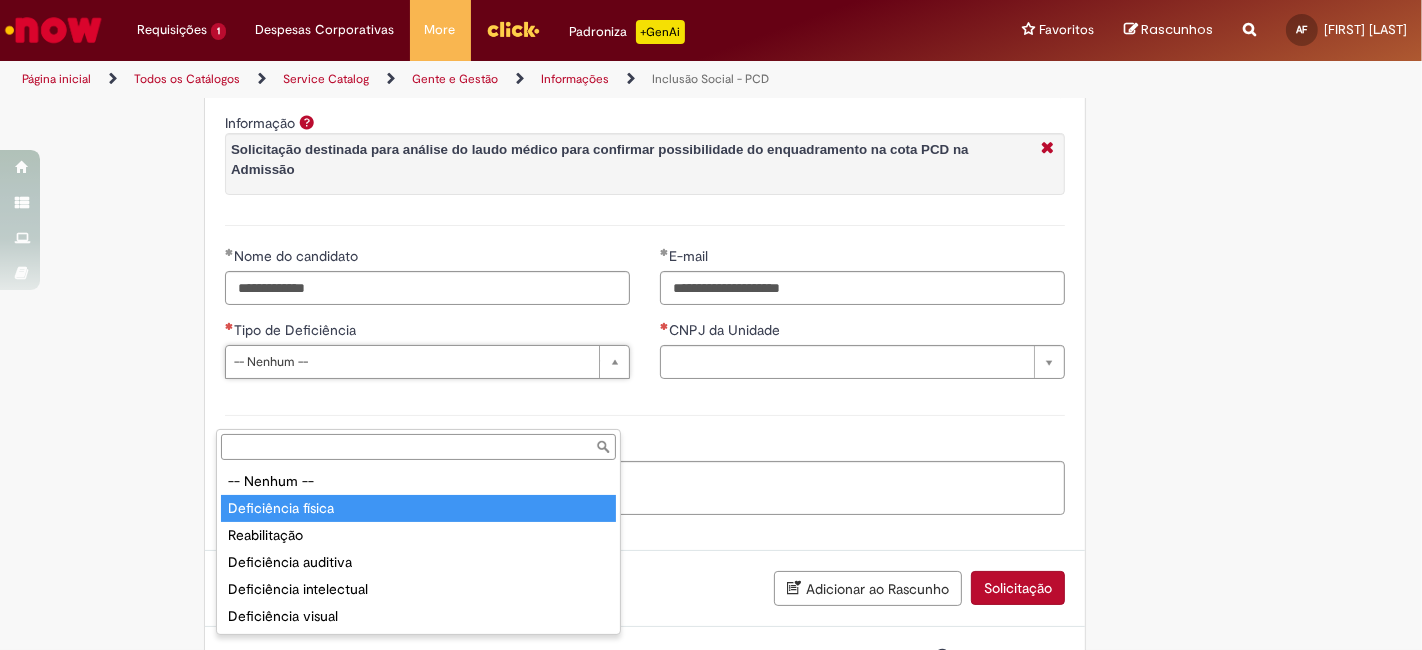 type on "**********" 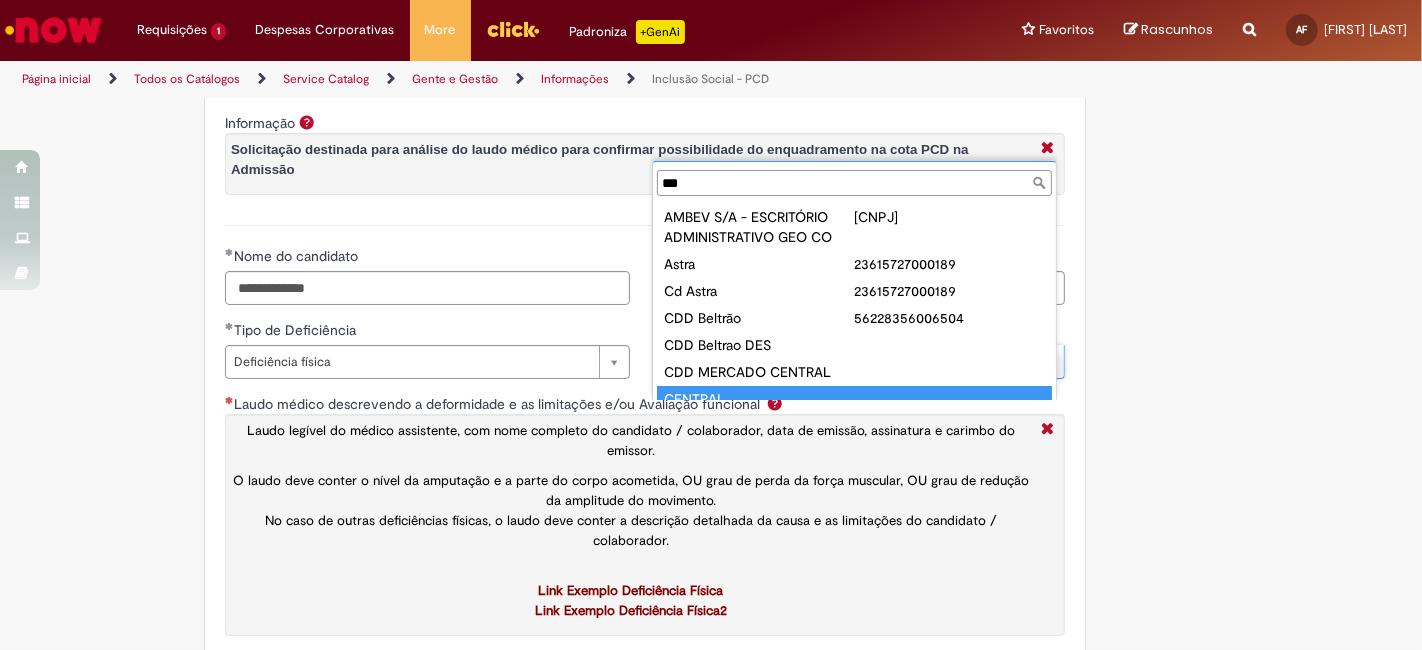 scroll, scrollTop: 8, scrollLeft: 0, axis: vertical 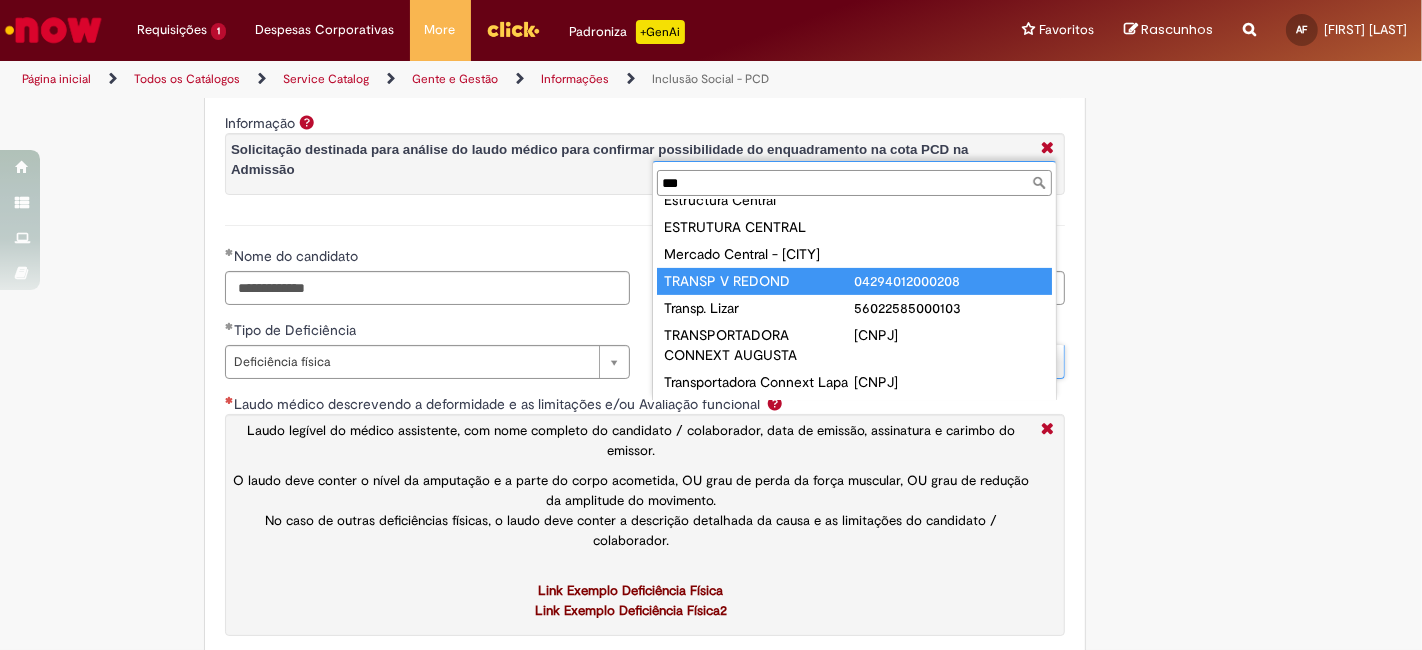 type on "***" 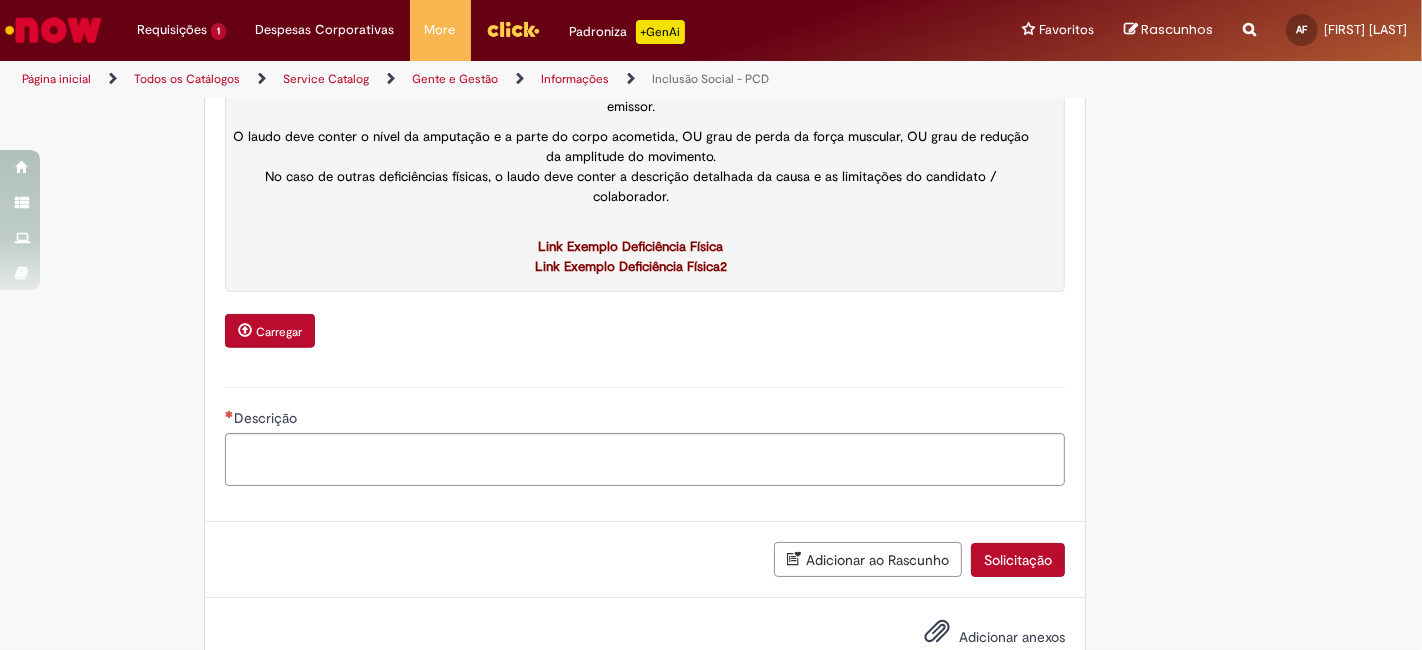 scroll, scrollTop: 1437, scrollLeft: 0, axis: vertical 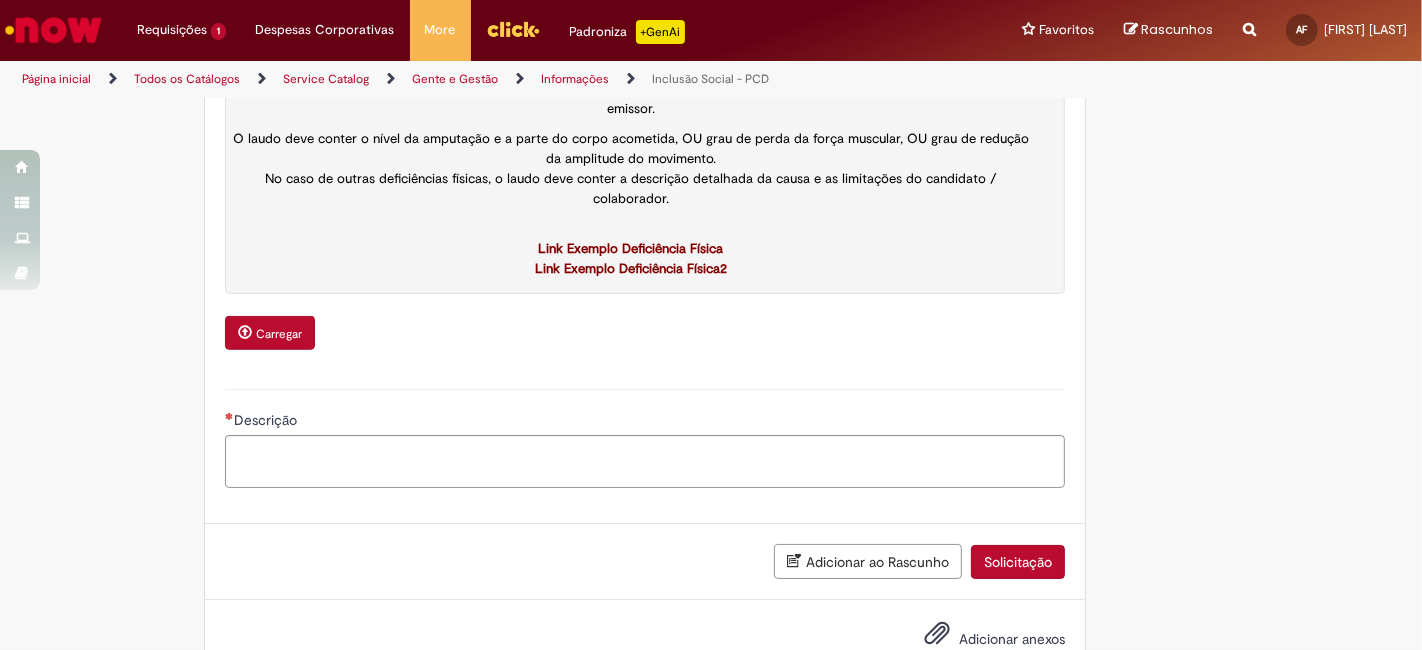 click on "Carregar" at bounding box center [270, 333] 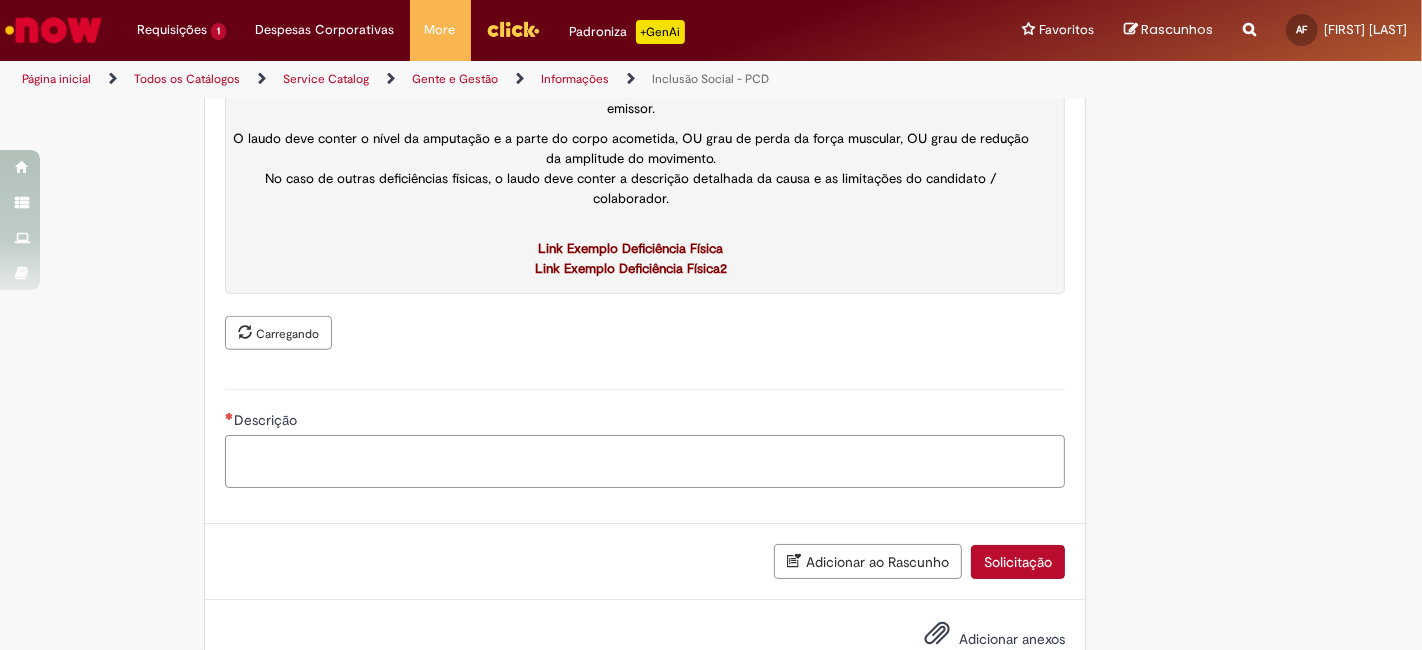 click on "Descrição" at bounding box center [645, 449] 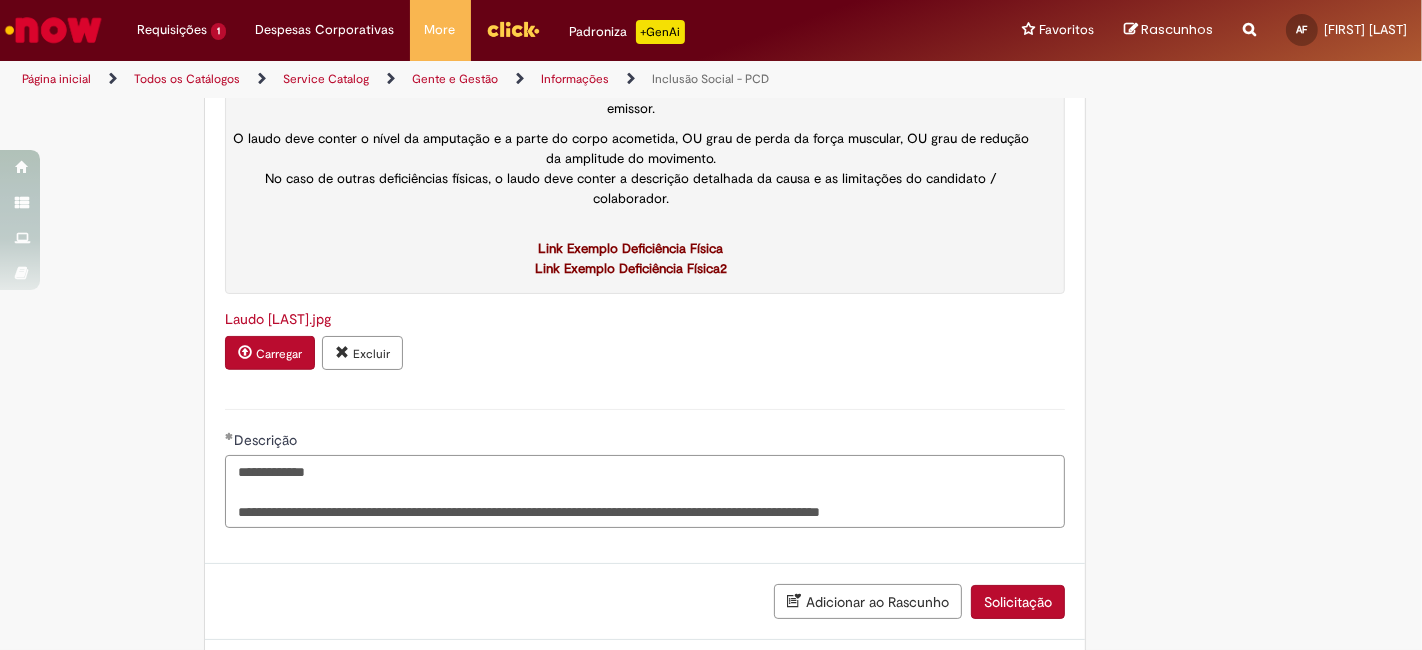type on "**********" 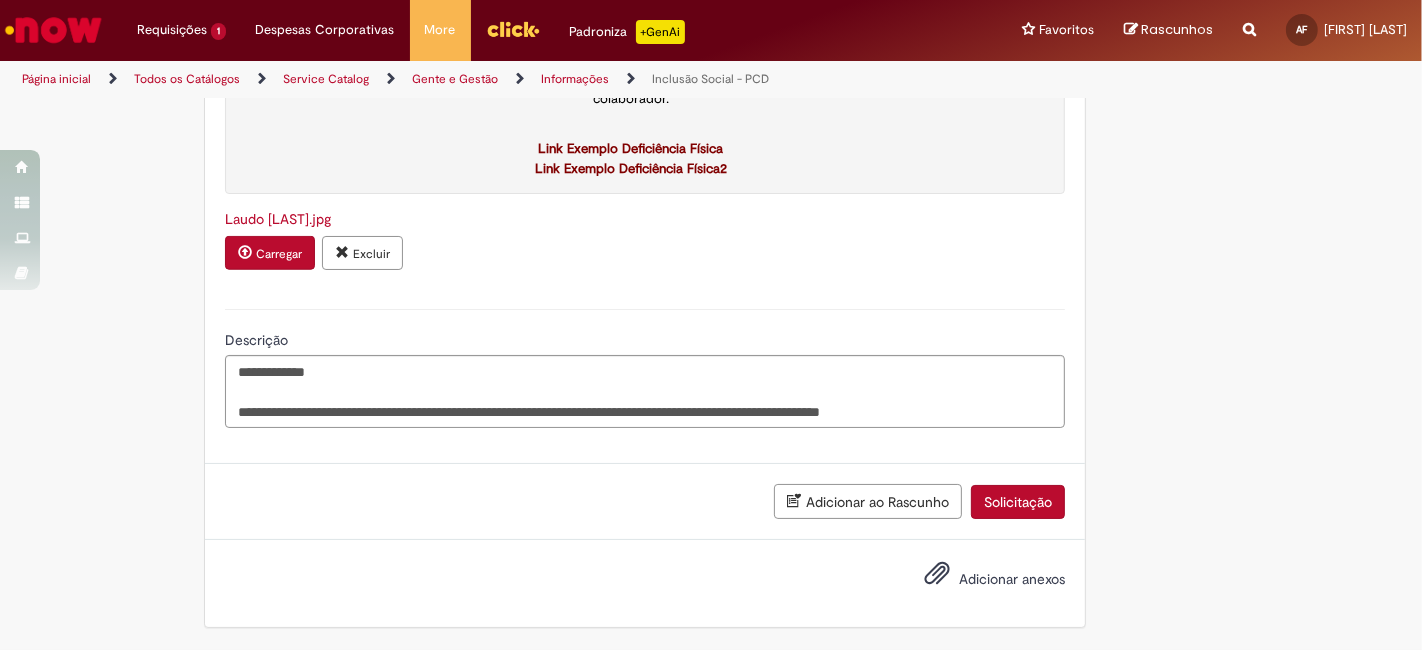 drag, startPoint x: 1048, startPoint y: 508, endPoint x: 1049, endPoint y: 518, distance: 10.049875 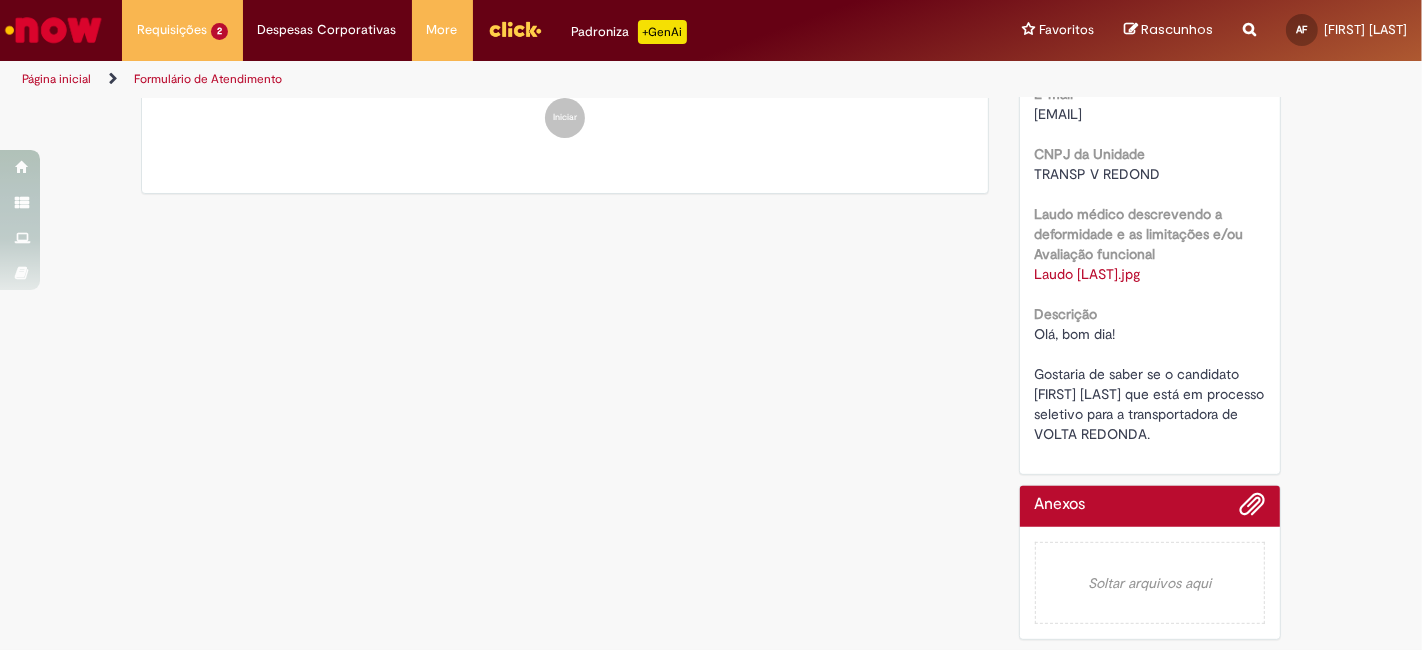scroll, scrollTop: 0, scrollLeft: 0, axis: both 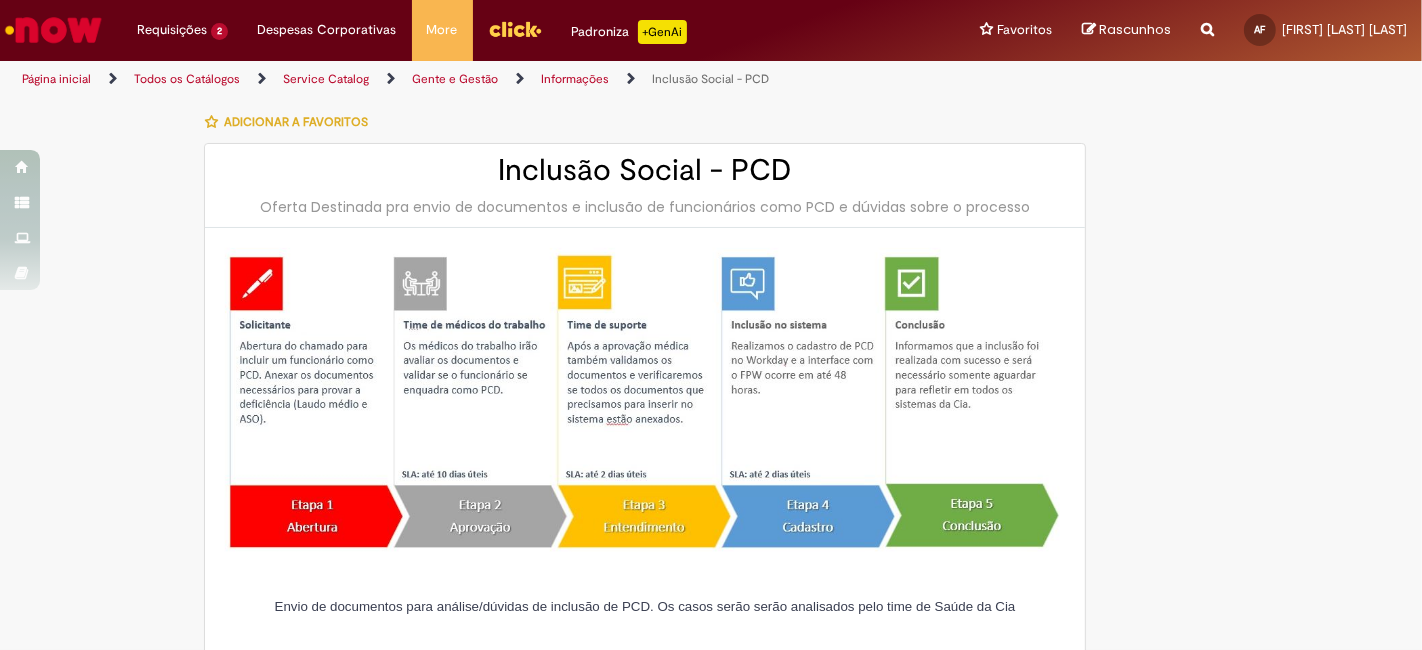 type on "********" 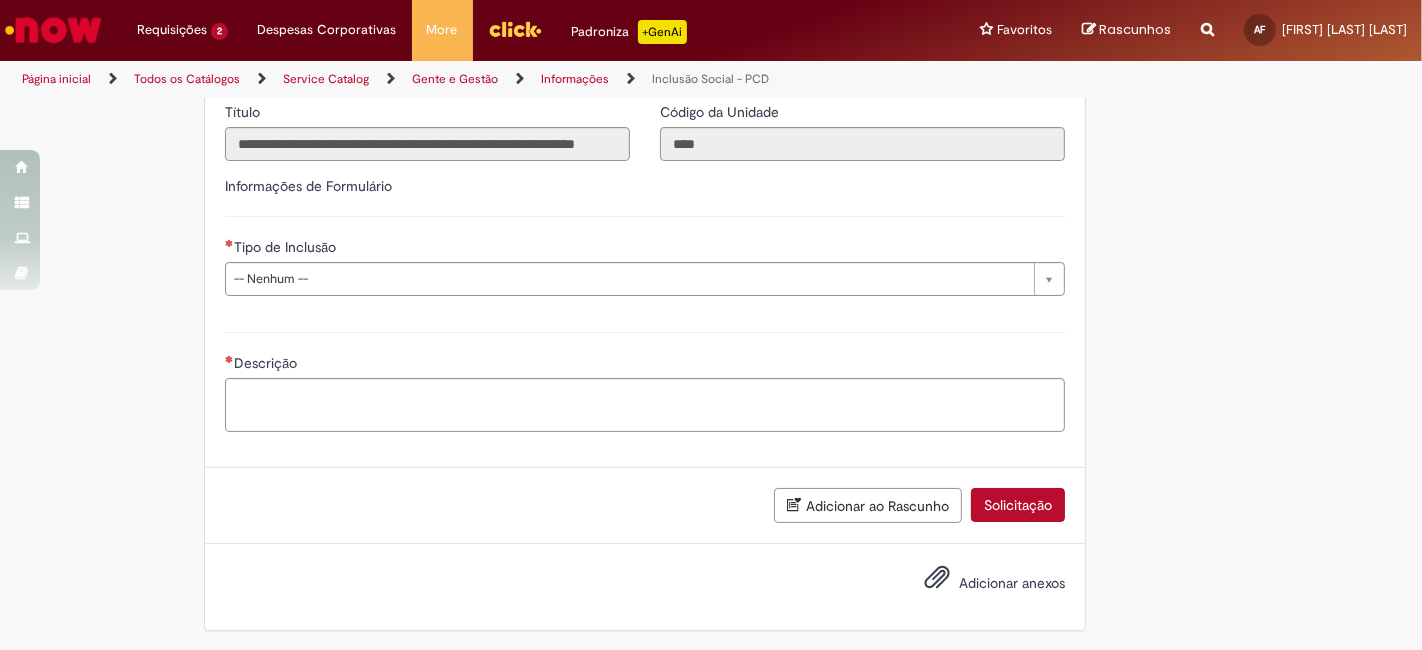 scroll, scrollTop: 905, scrollLeft: 0, axis: vertical 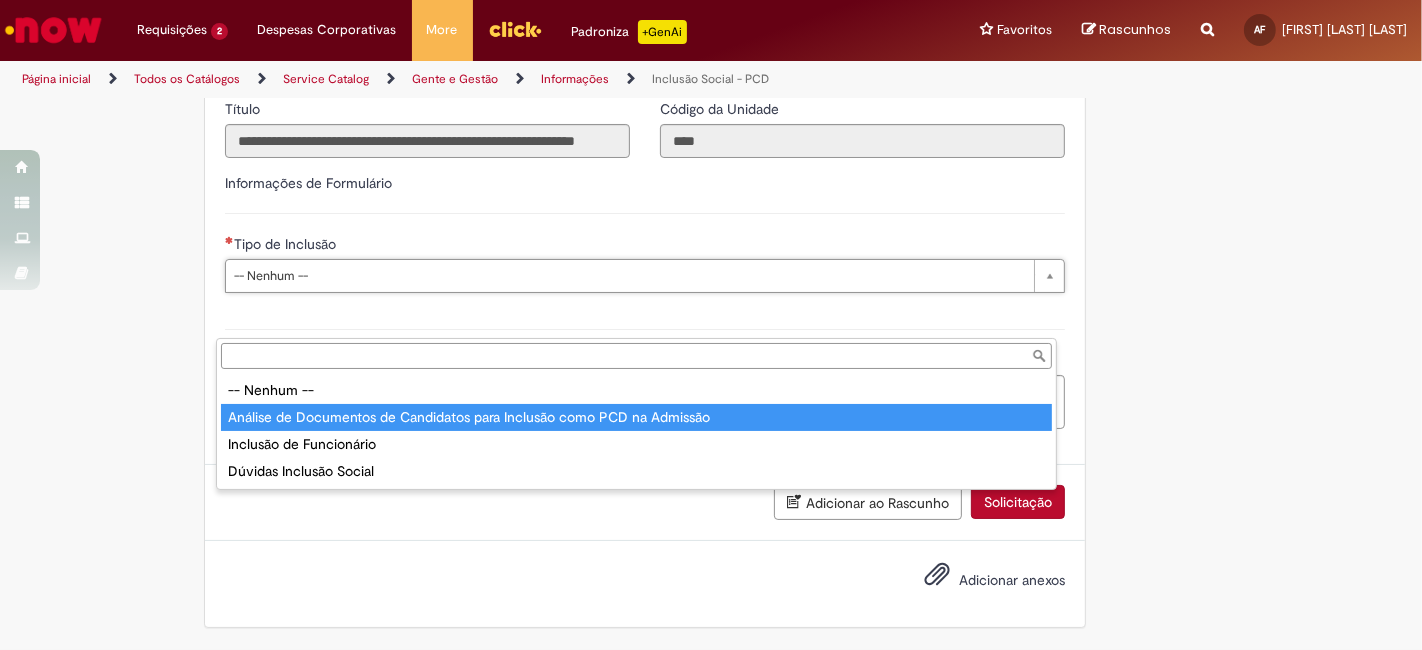 drag, startPoint x: 312, startPoint y: 411, endPoint x: 297, endPoint y: 390, distance: 25.806976 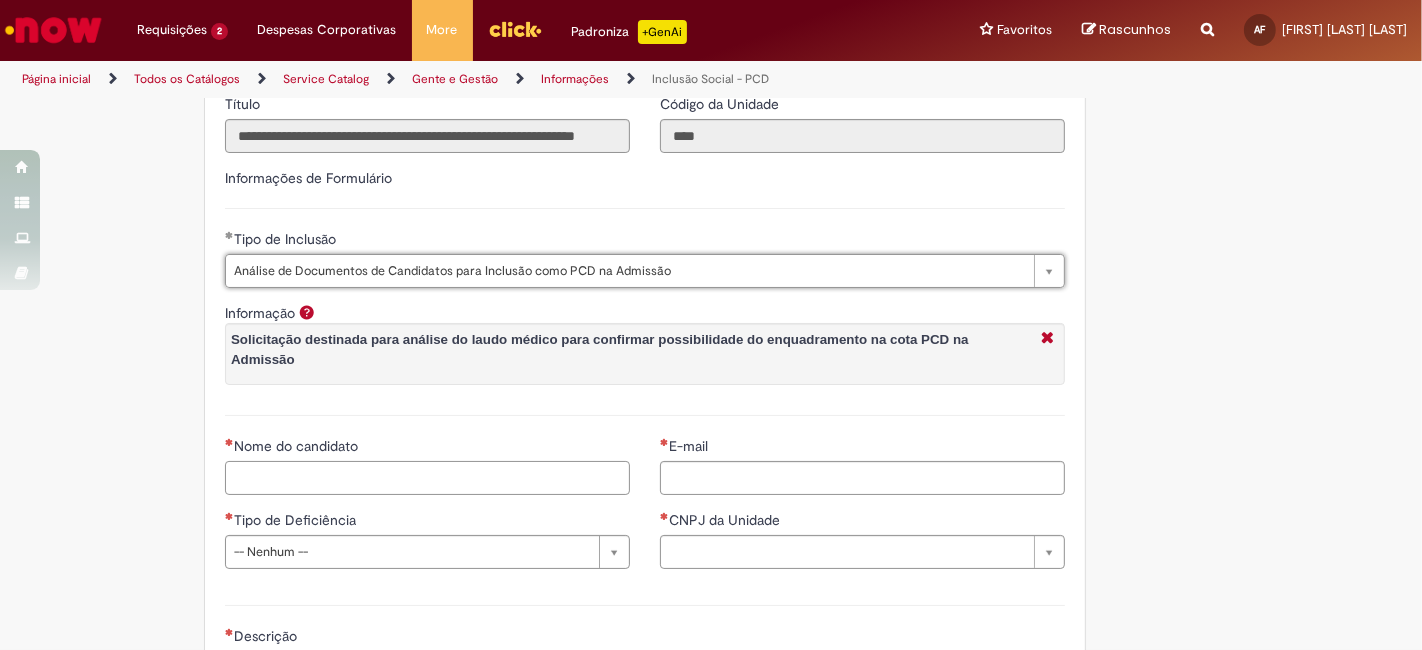 click on "Nome do candidato" at bounding box center [427, 478] 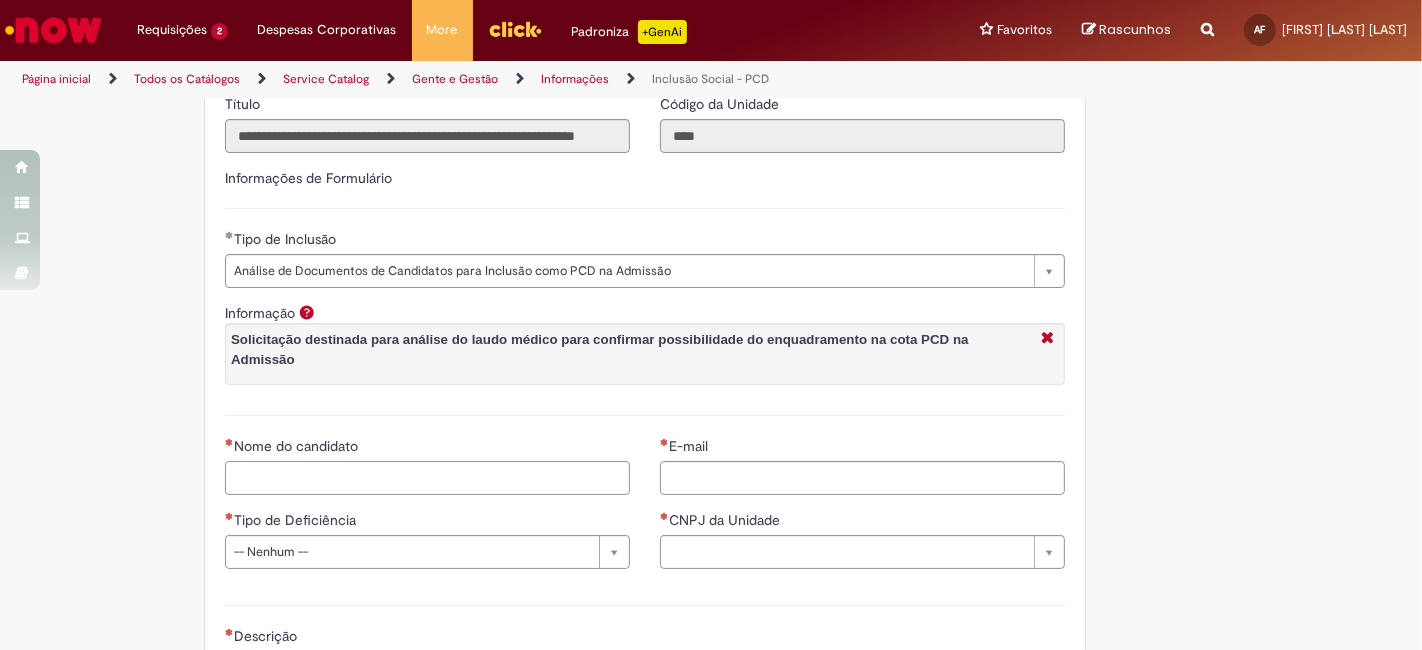 paste on "**********" 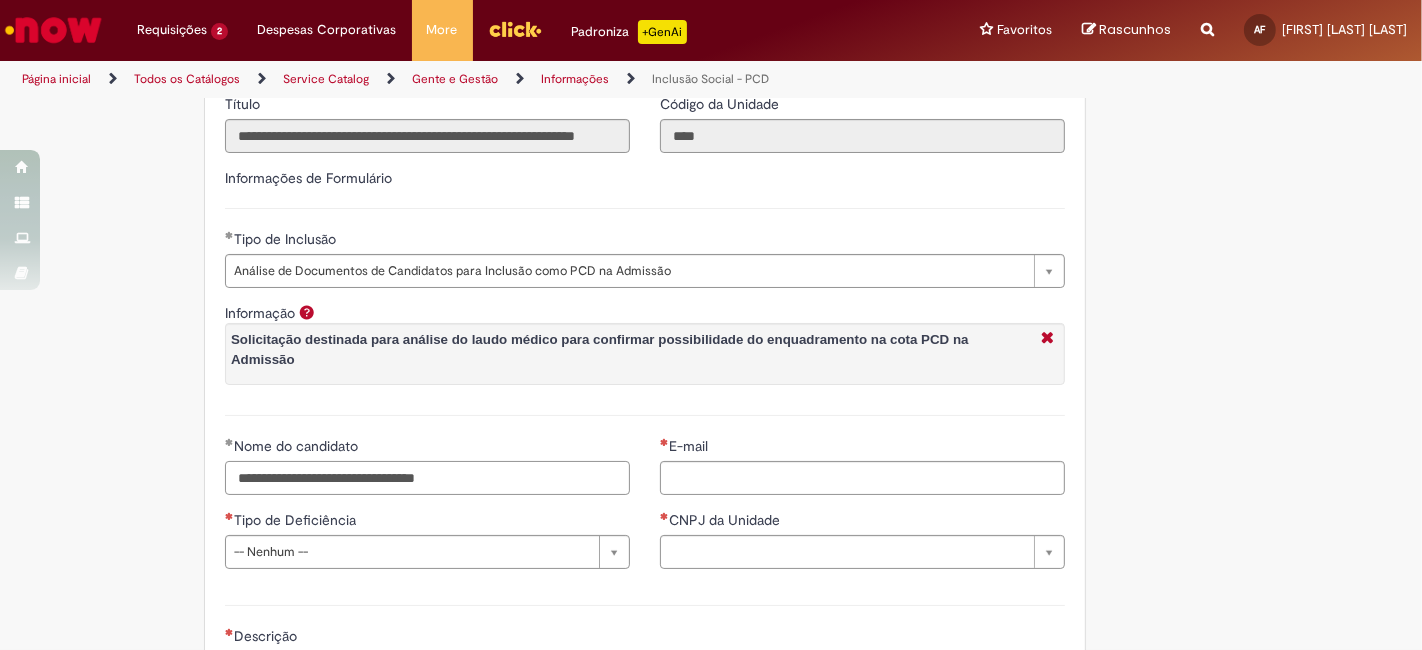 type on "**********" 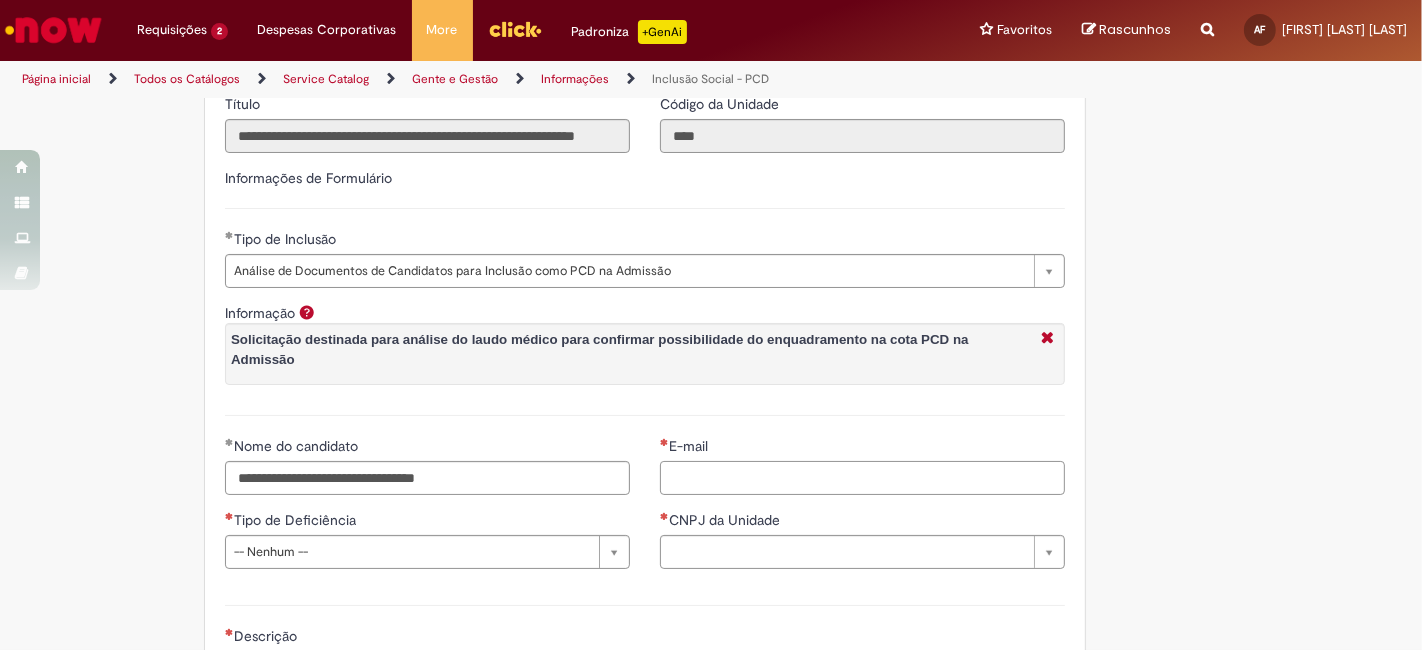 click on "E-mail" at bounding box center (862, 478) 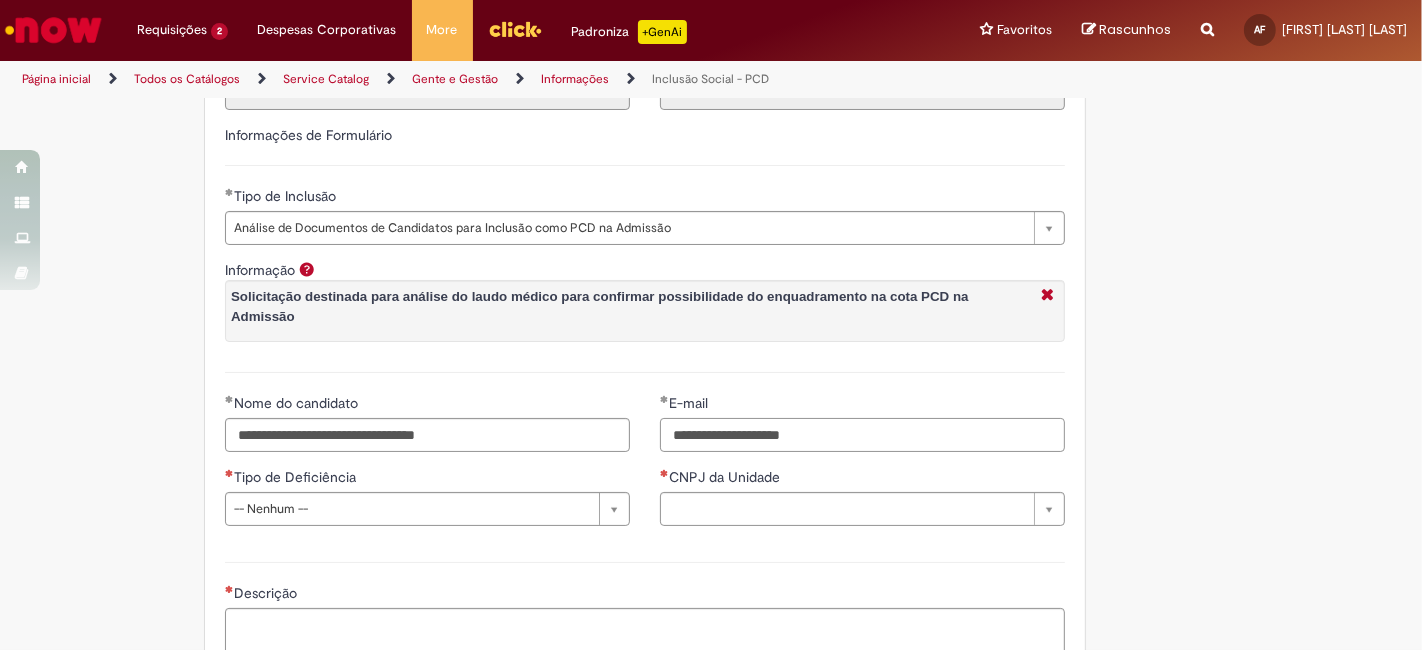 scroll, scrollTop: 1017, scrollLeft: 0, axis: vertical 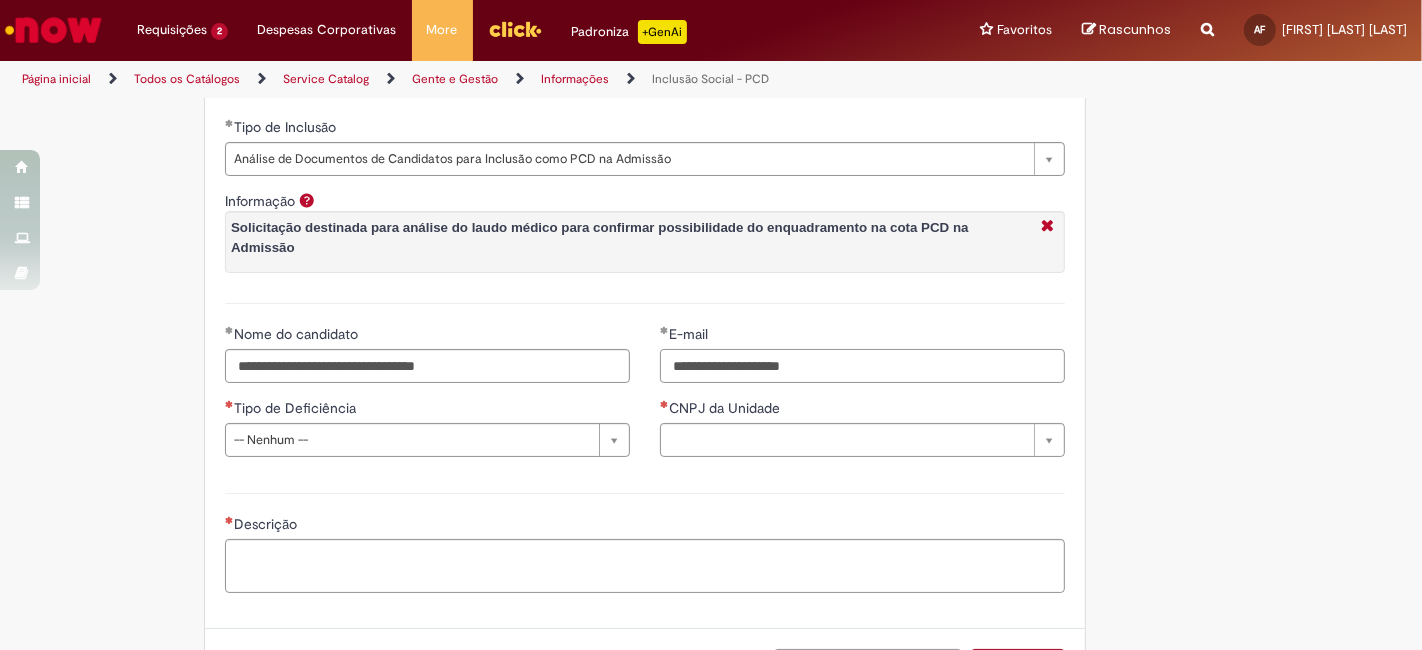 type on "**********" 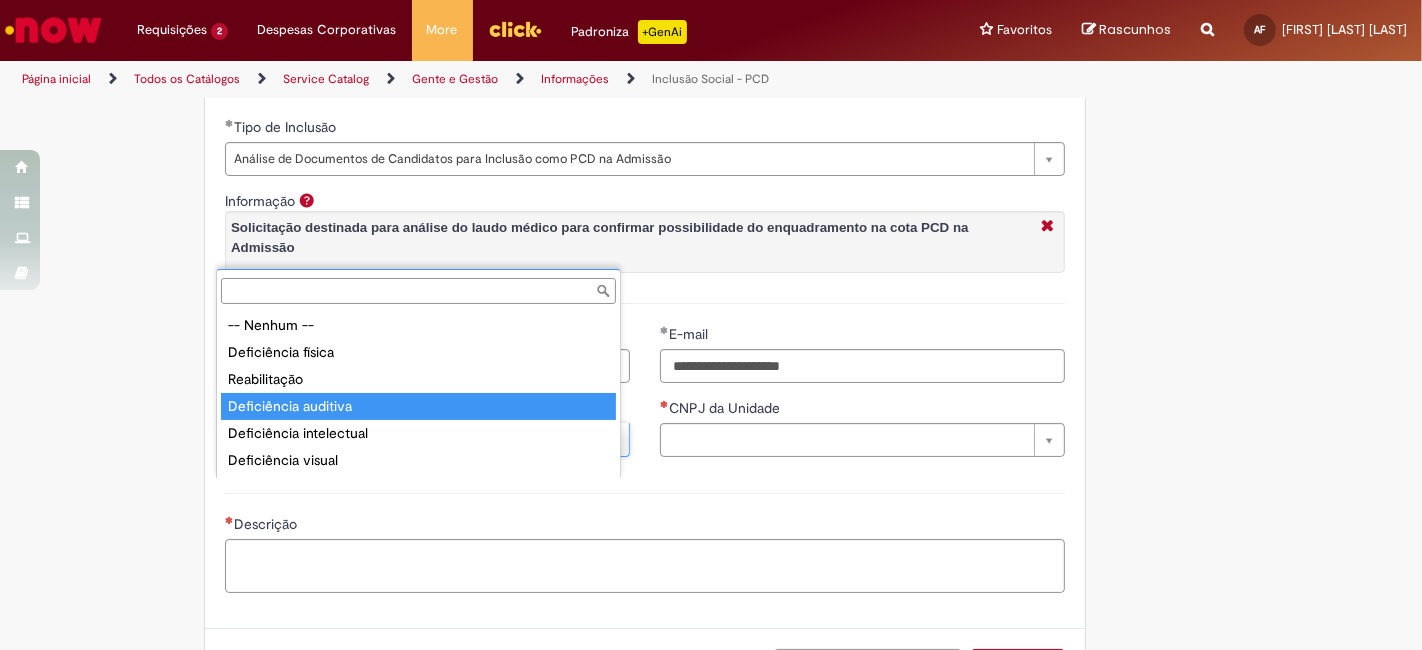 type on "**********" 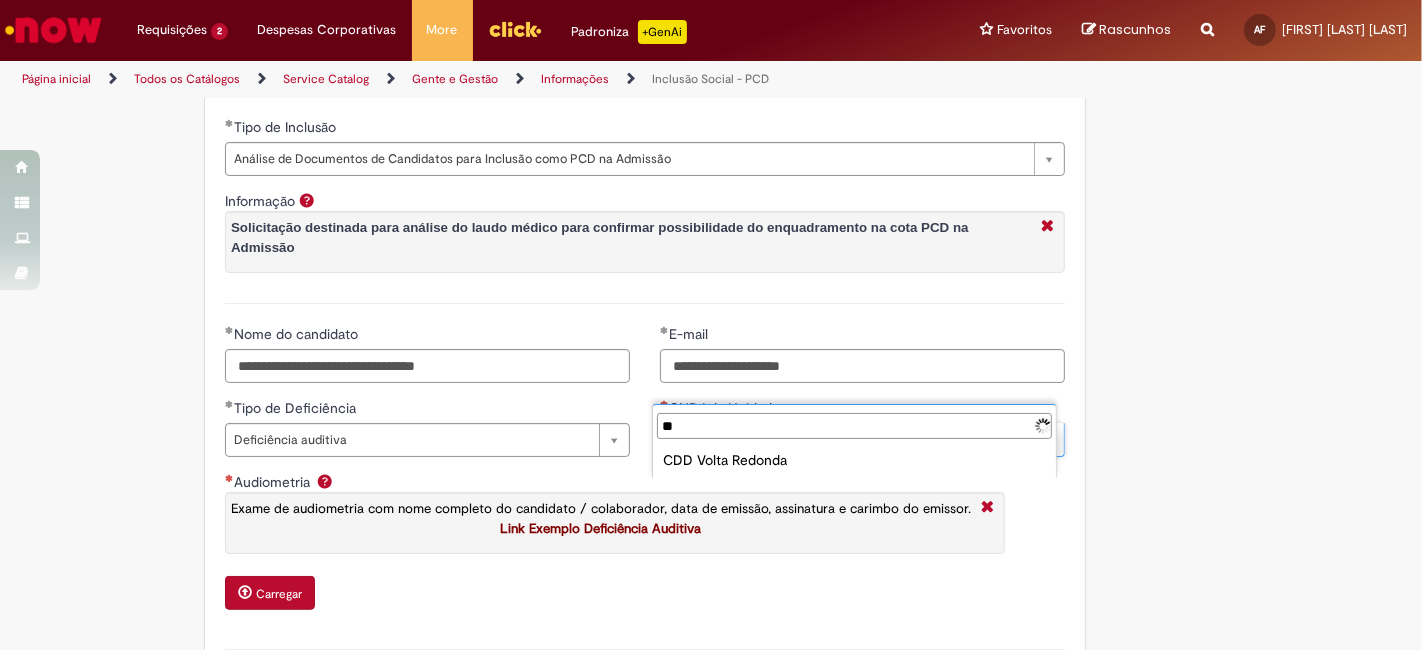 type on "*" 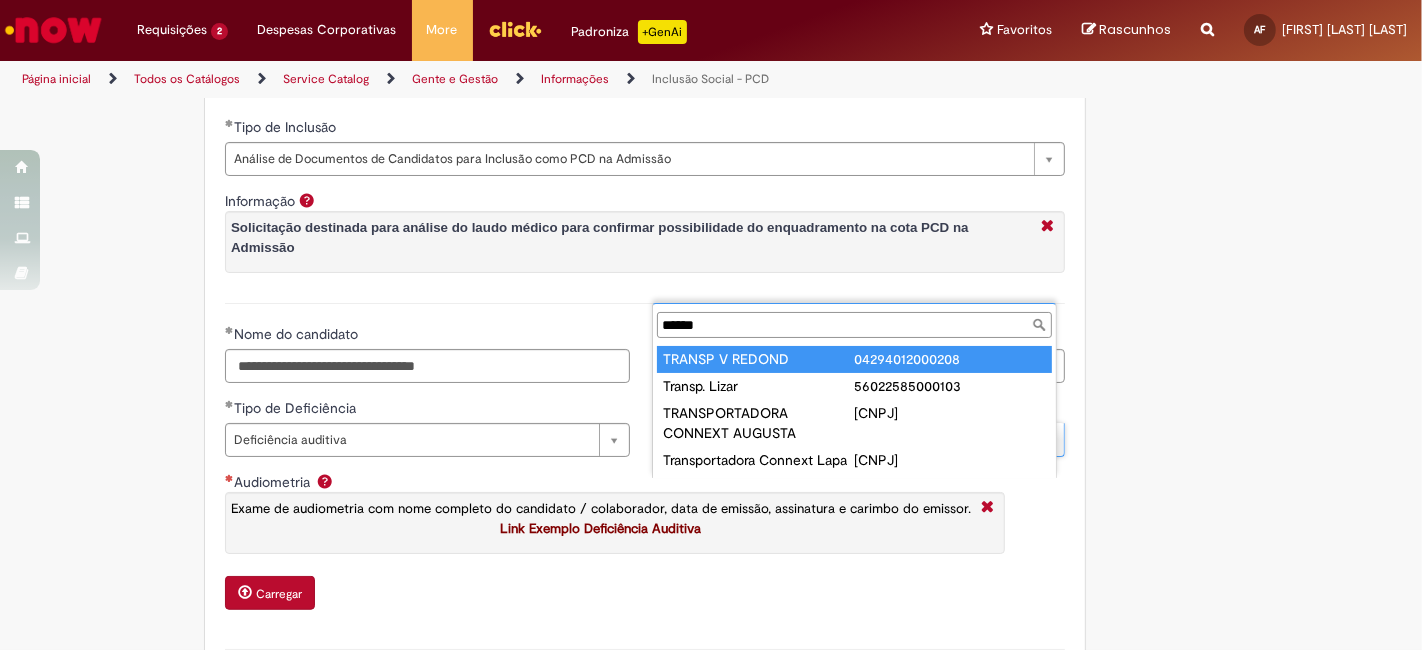 type on "******" 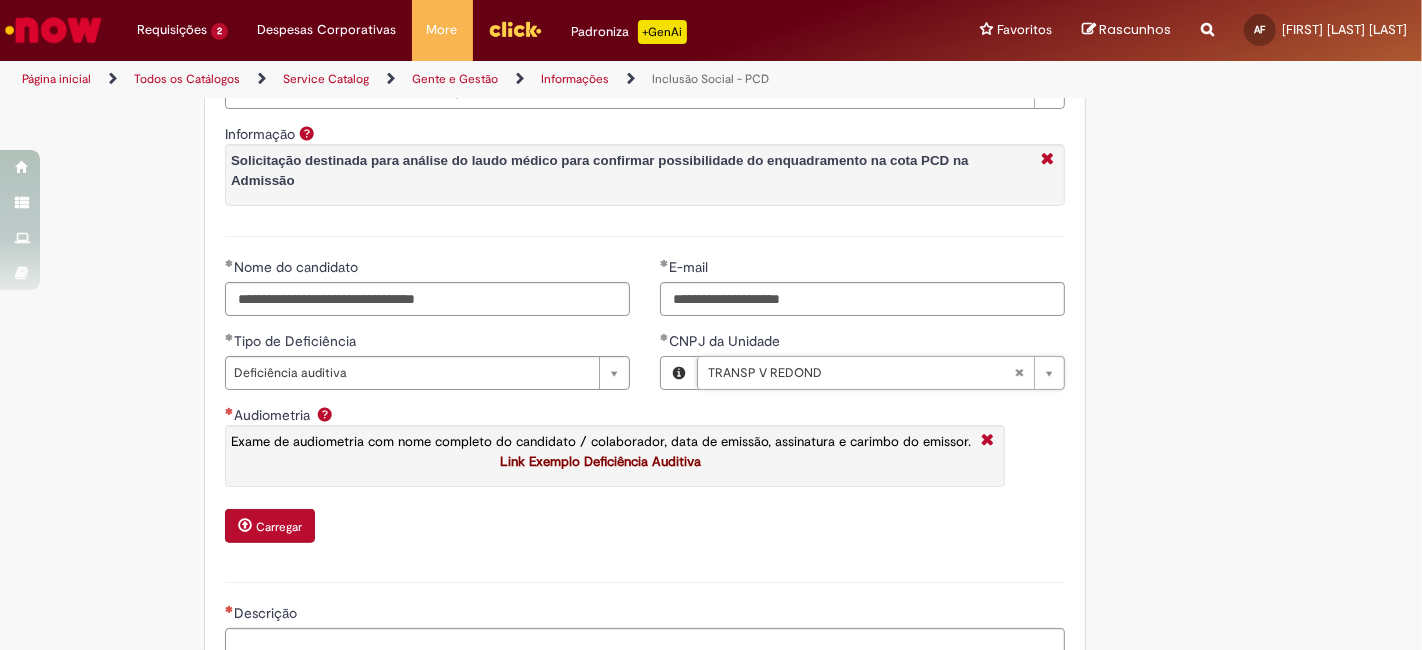 scroll, scrollTop: 1128, scrollLeft: 0, axis: vertical 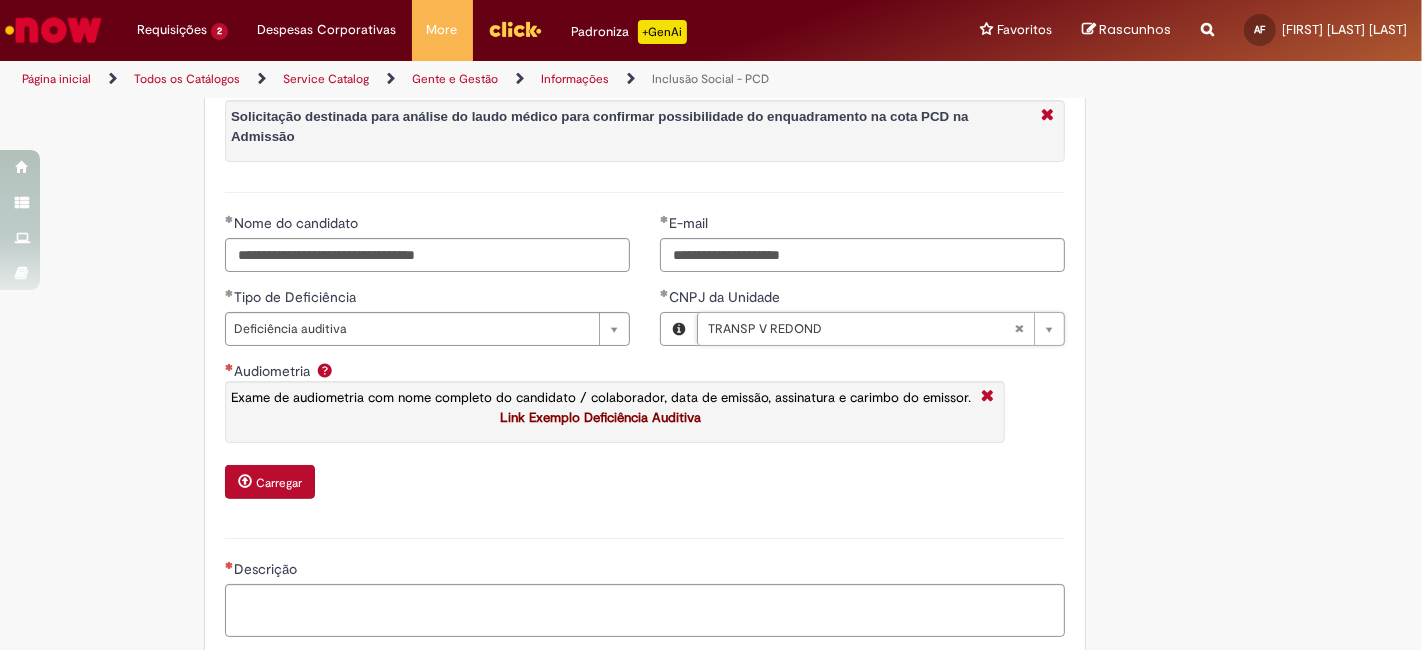 click on "Carregar" at bounding box center [279, 483] 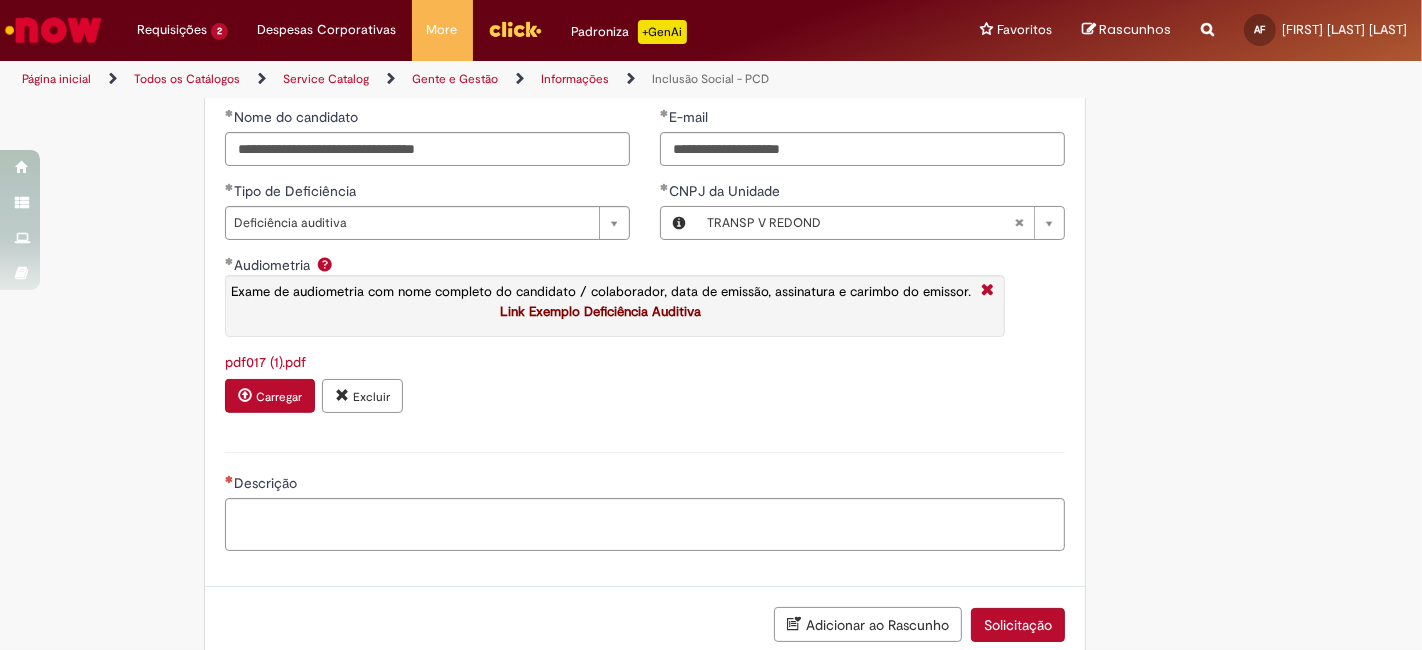 scroll, scrollTop: 1350, scrollLeft: 0, axis: vertical 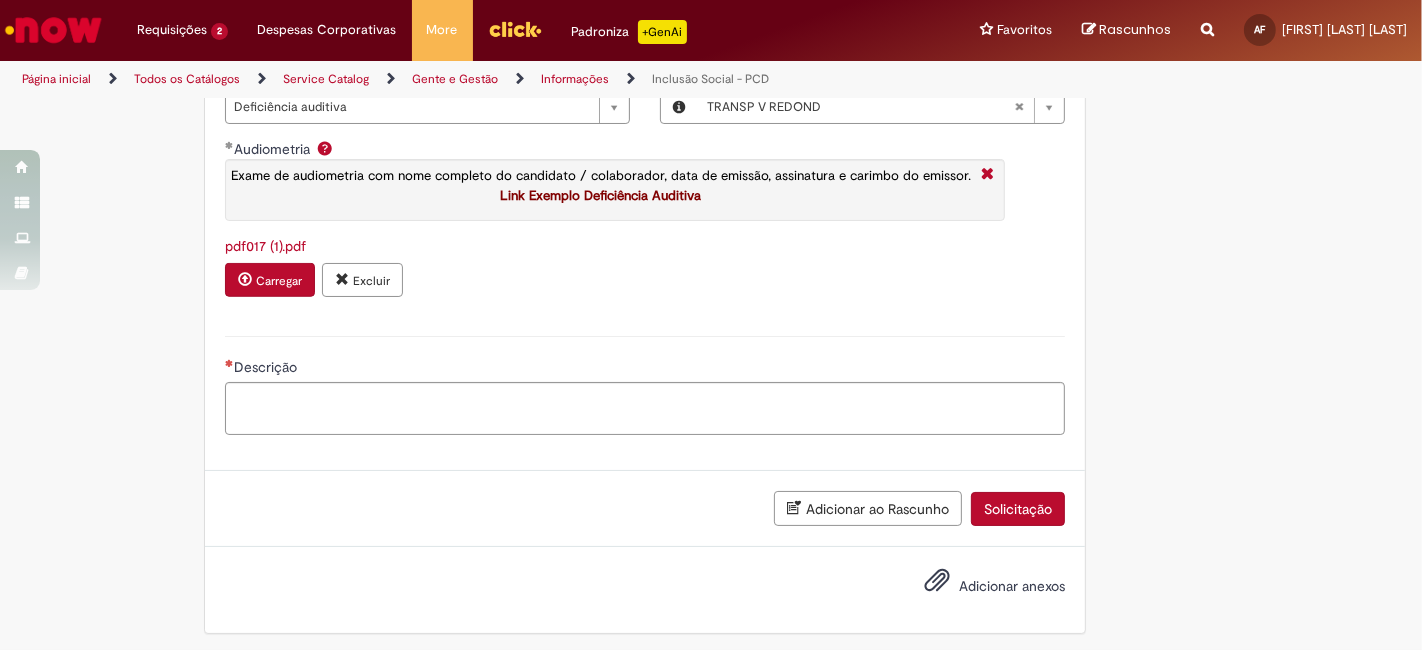 click on "Excluir" at bounding box center [362, 280] 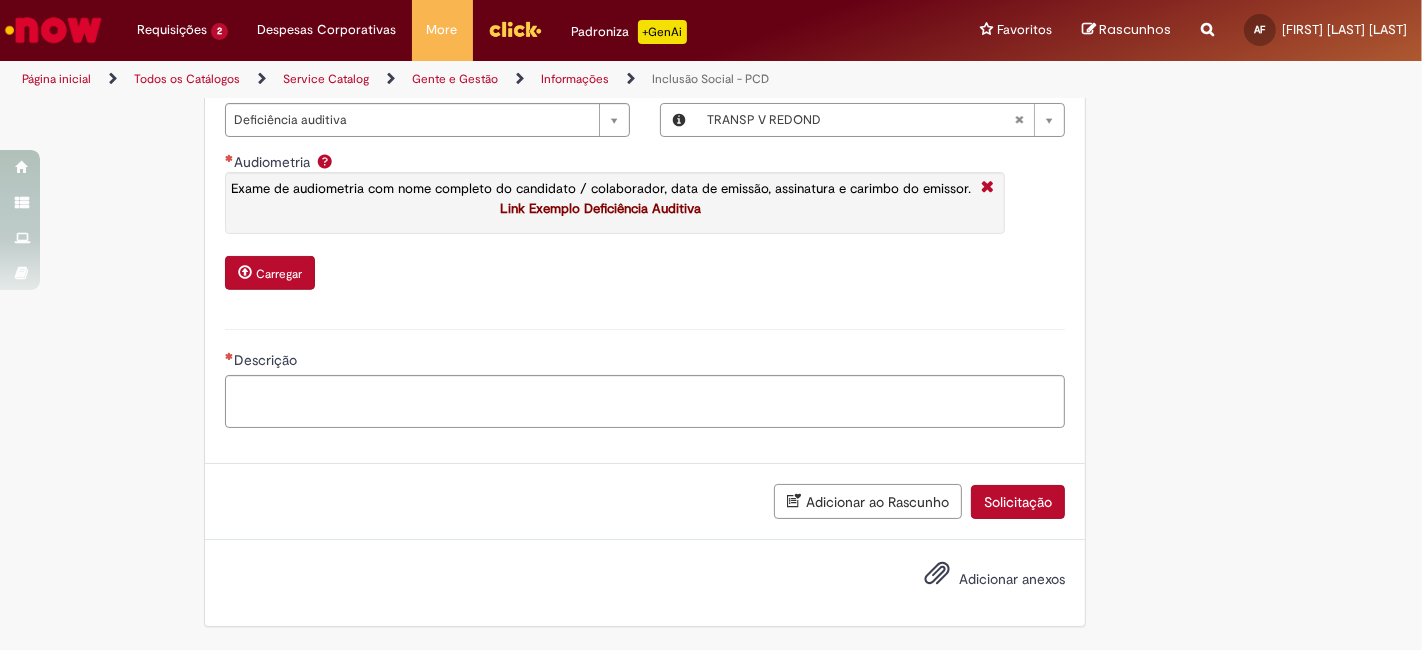 click on "Carregar" at bounding box center (279, 274) 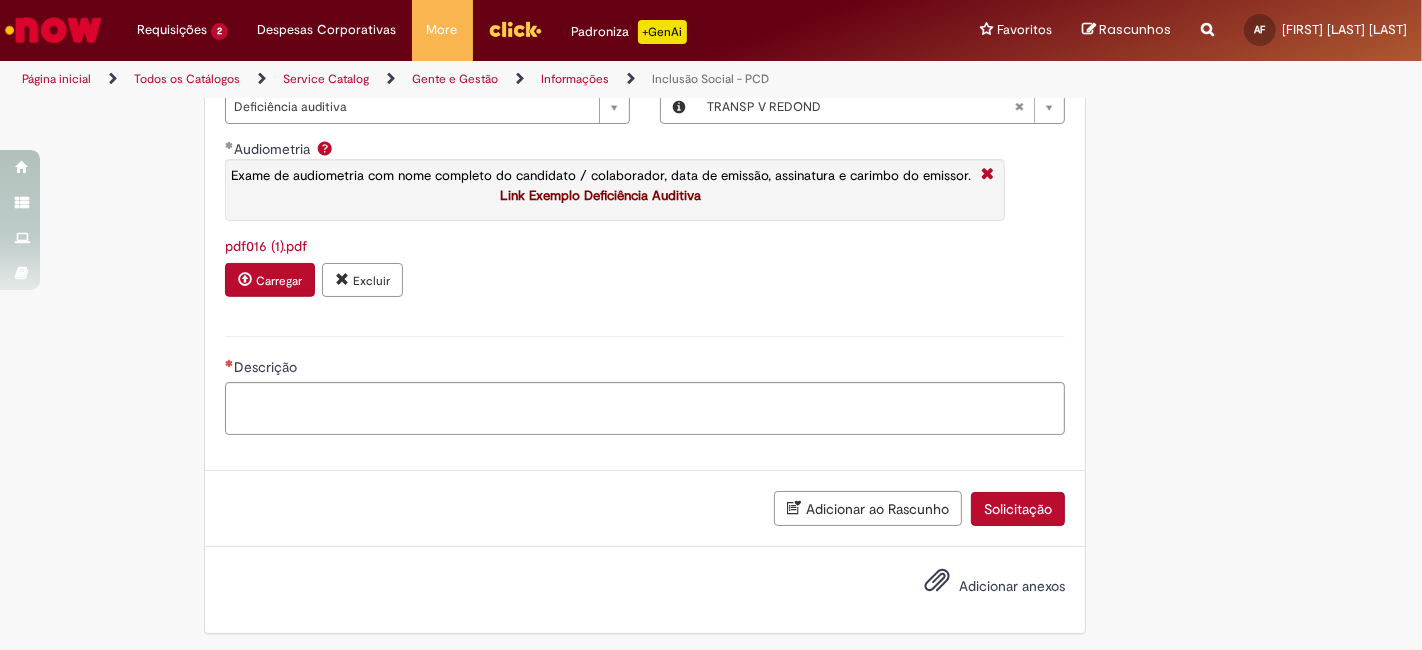 click on "Adicionar anexos" at bounding box center [1012, 586] 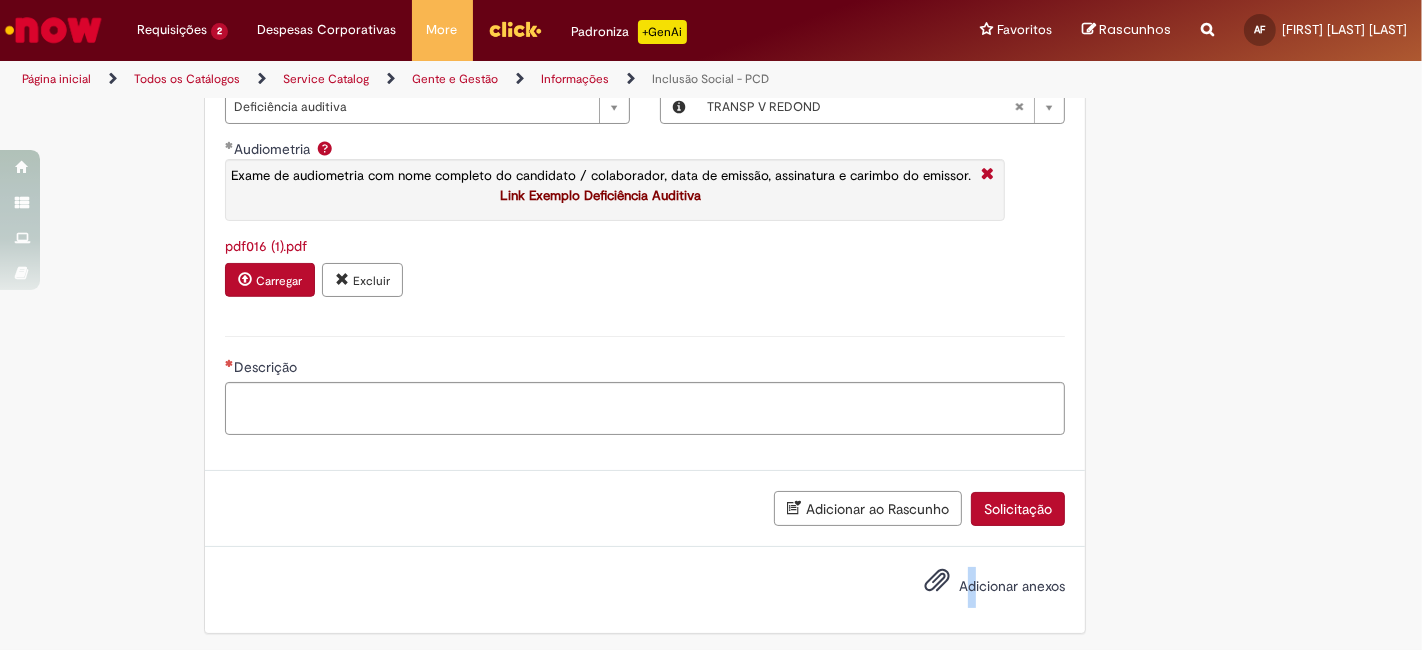 click on "Adicionar anexos" at bounding box center [1012, 586] 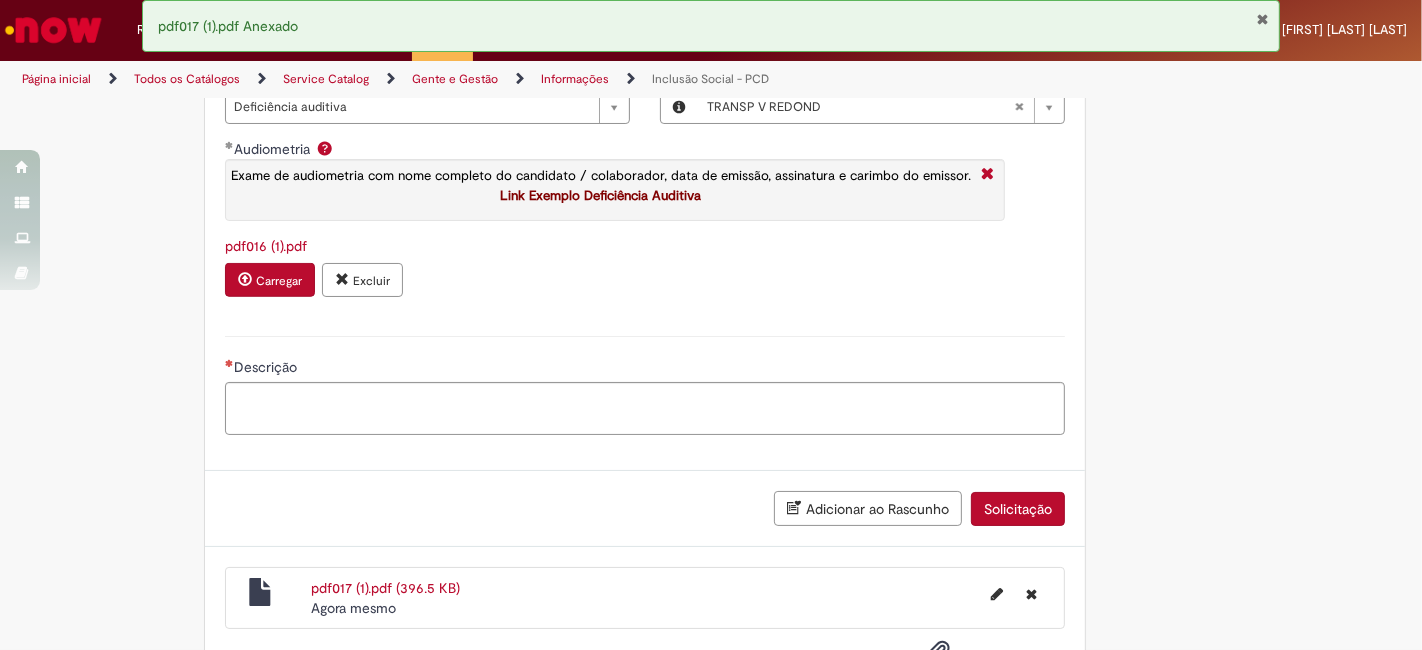 scroll, scrollTop: 1239, scrollLeft: 0, axis: vertical 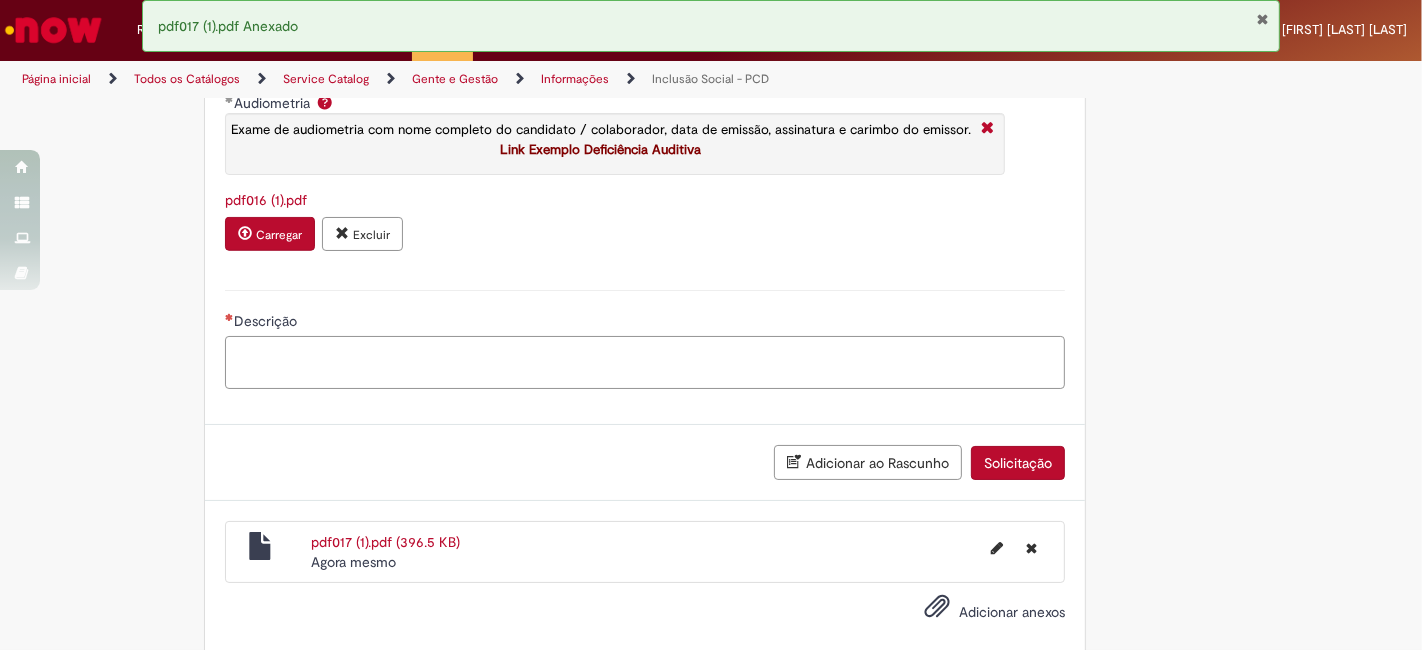 click on "Descrição" at bounding box center (645, 362) 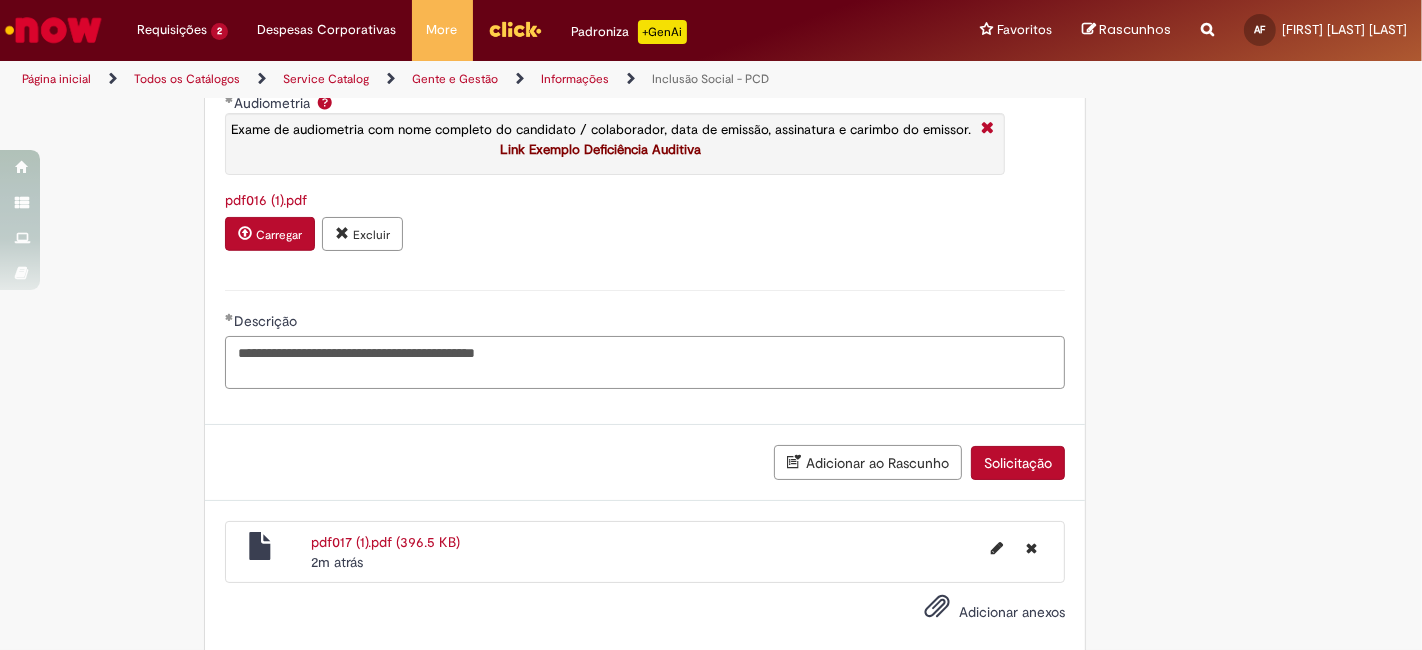paste on "**********" 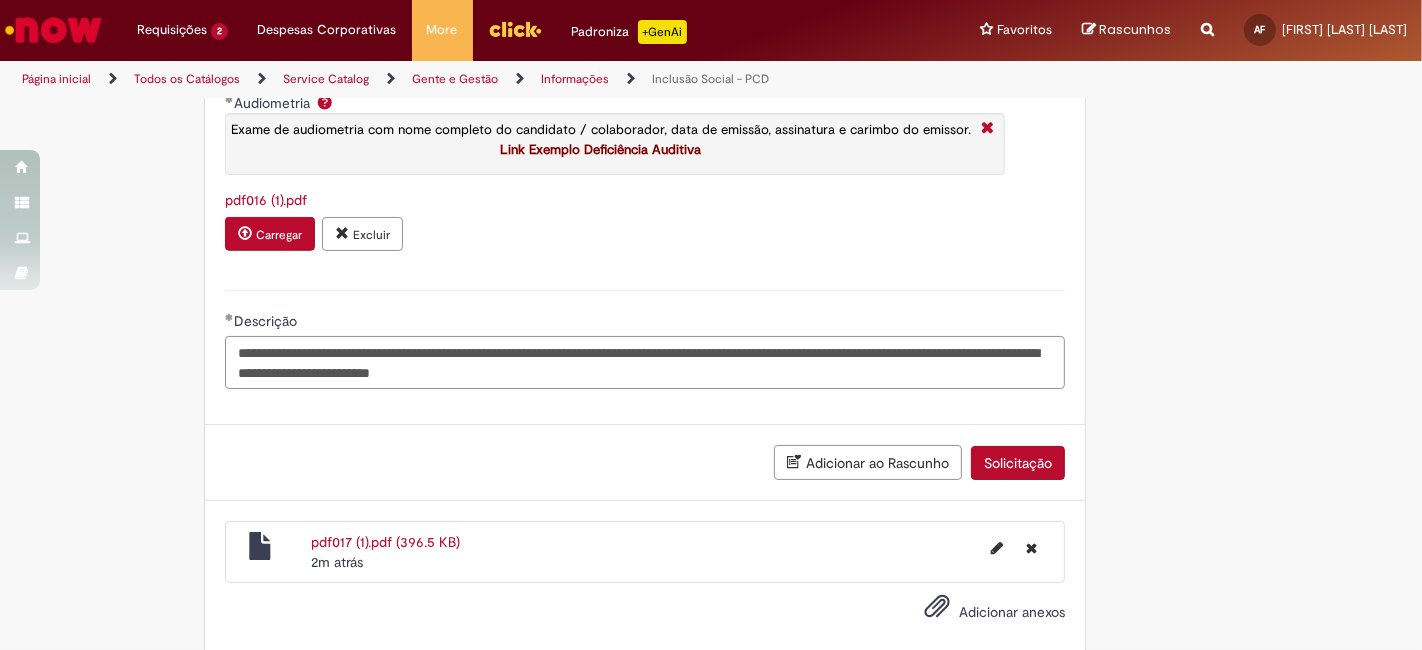 type on "**********" 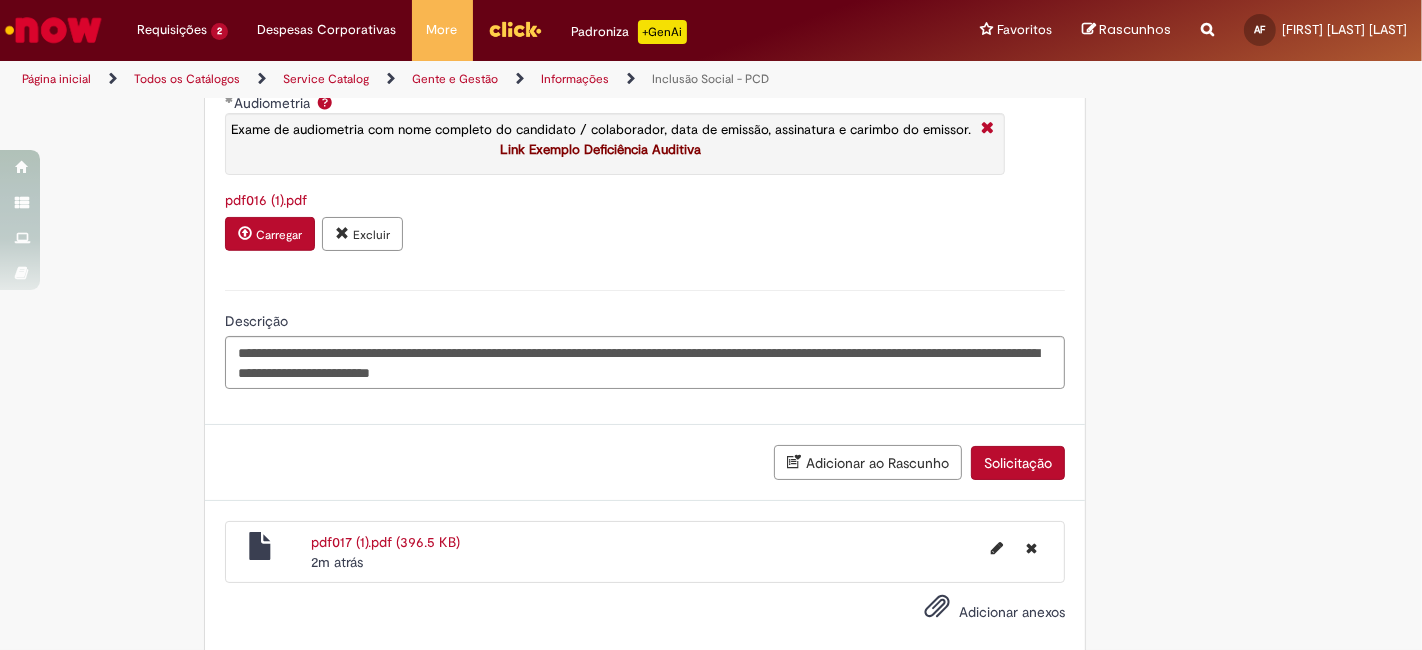 click on "Adicionar ao Rascunho        Solicitação" at bounding box center (645, 463) 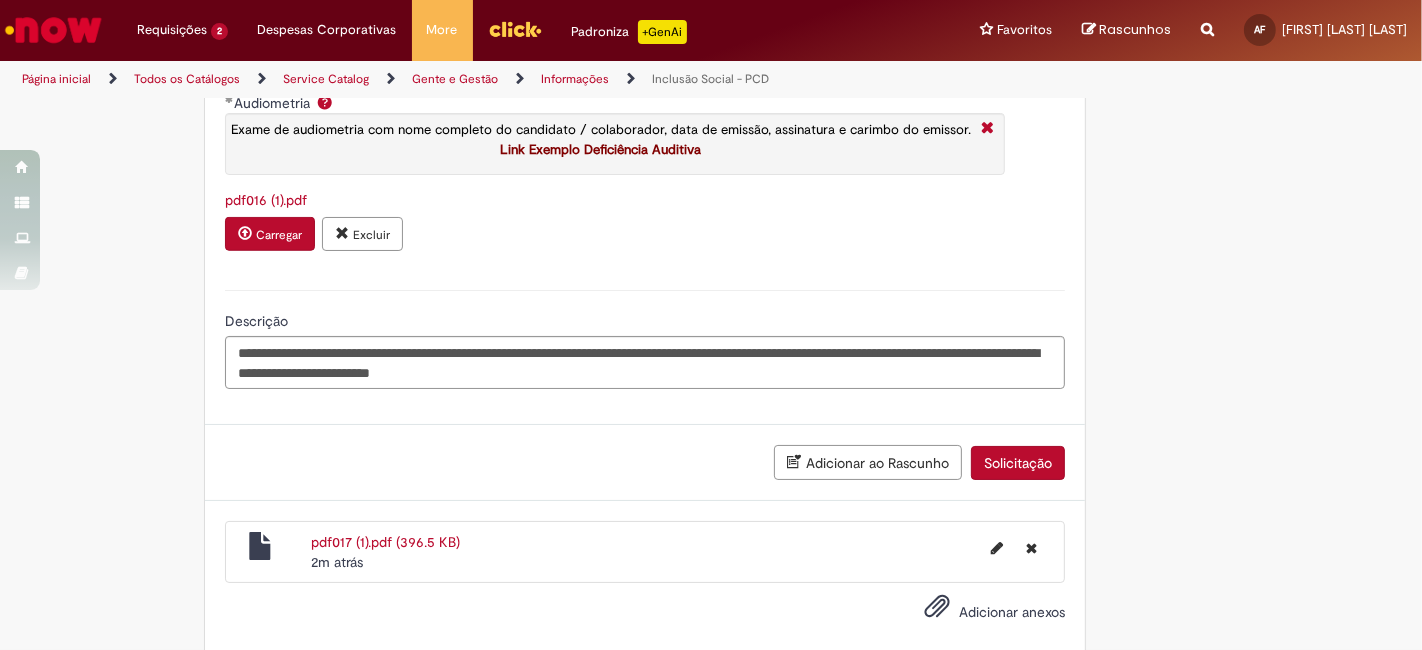 click on "Solicitação" at bounding box center [1018, 463] 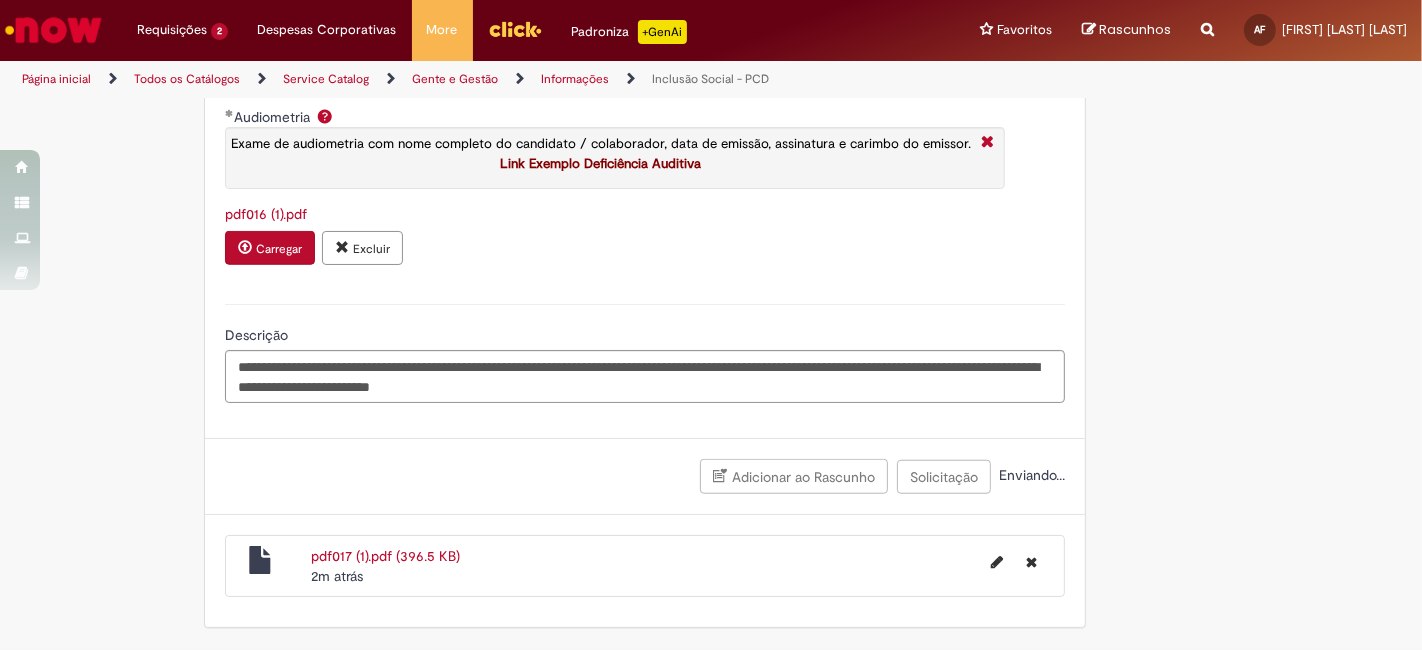 scroll, scrollTop: 1434, scrollLeft: 0, axis: vertical 